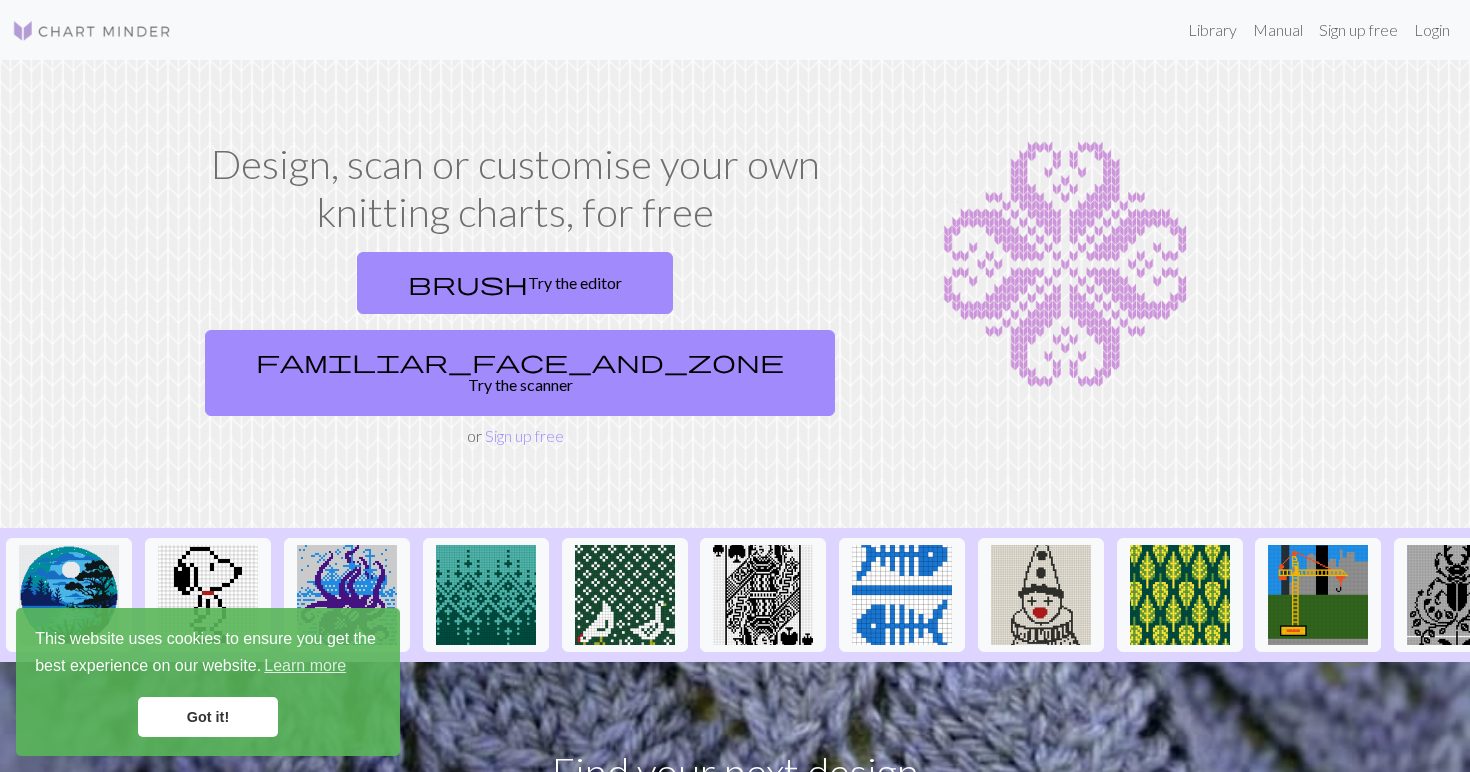 scroll, scrollTop: 0, scrollLeft: 0, axis: both 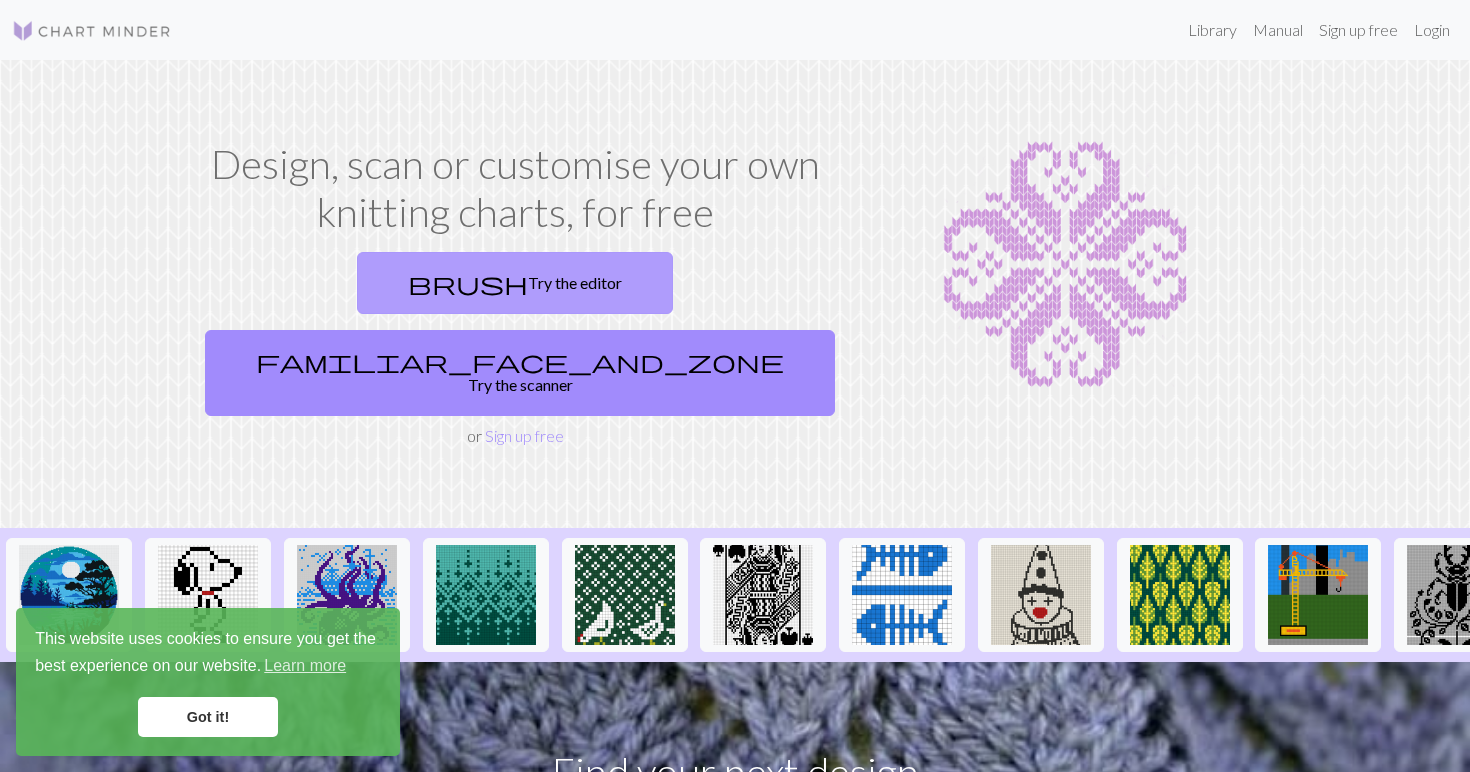 click on "brush  Try the editor" at bounding box center (515, 283) 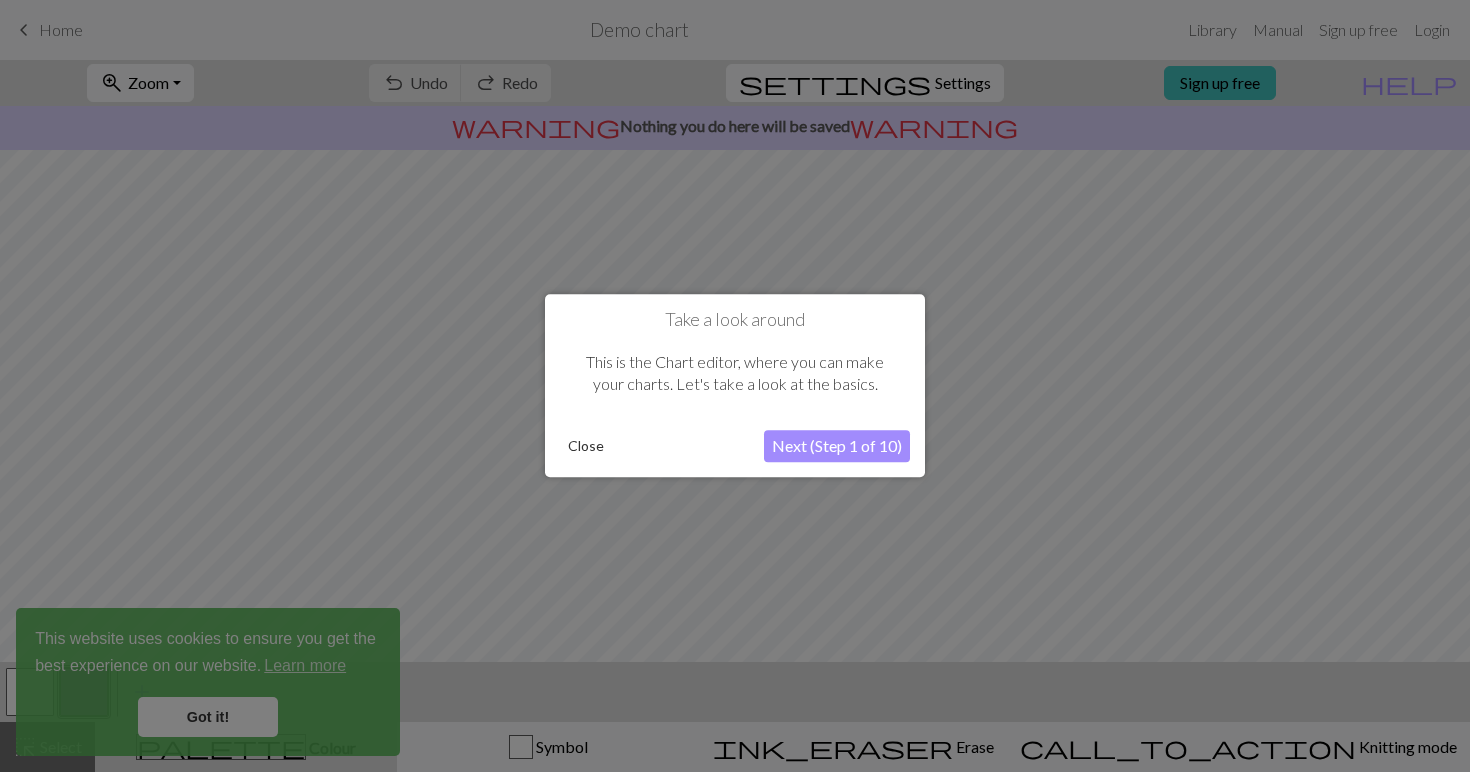 click on "Close" at bounding box center [586, 447] 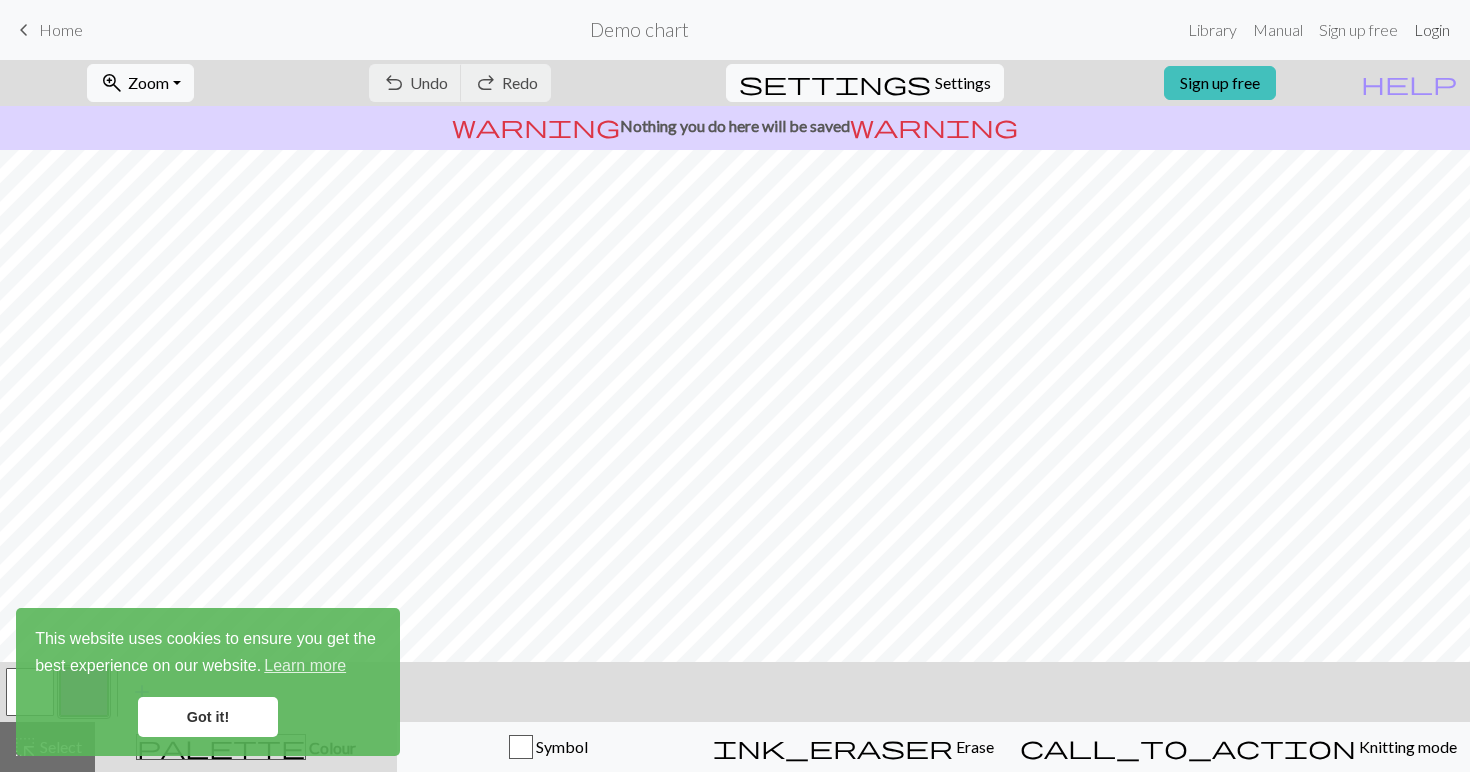 click on "Login" at bounding box center [1432, 30] 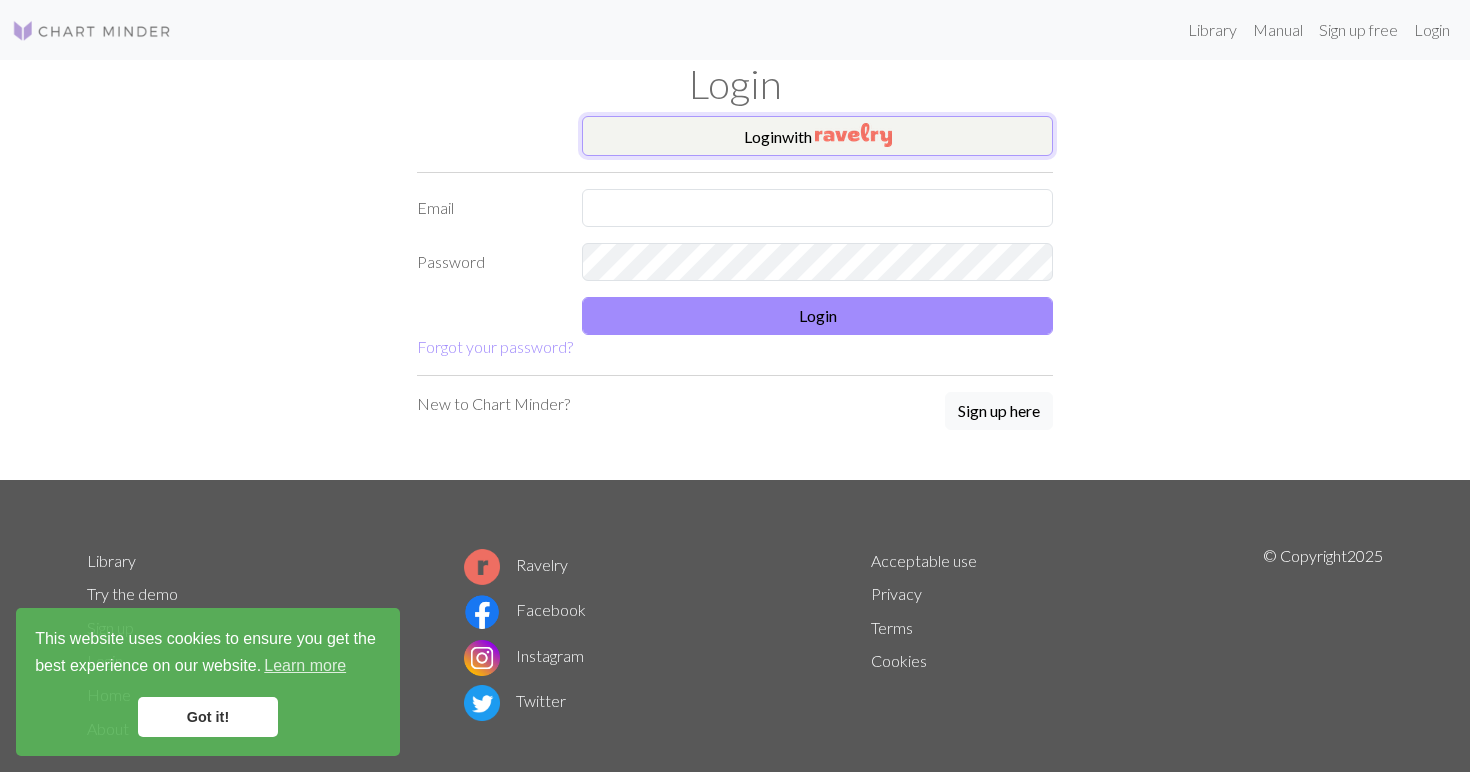 click on "Login  with" at bounding box center (817, 136) 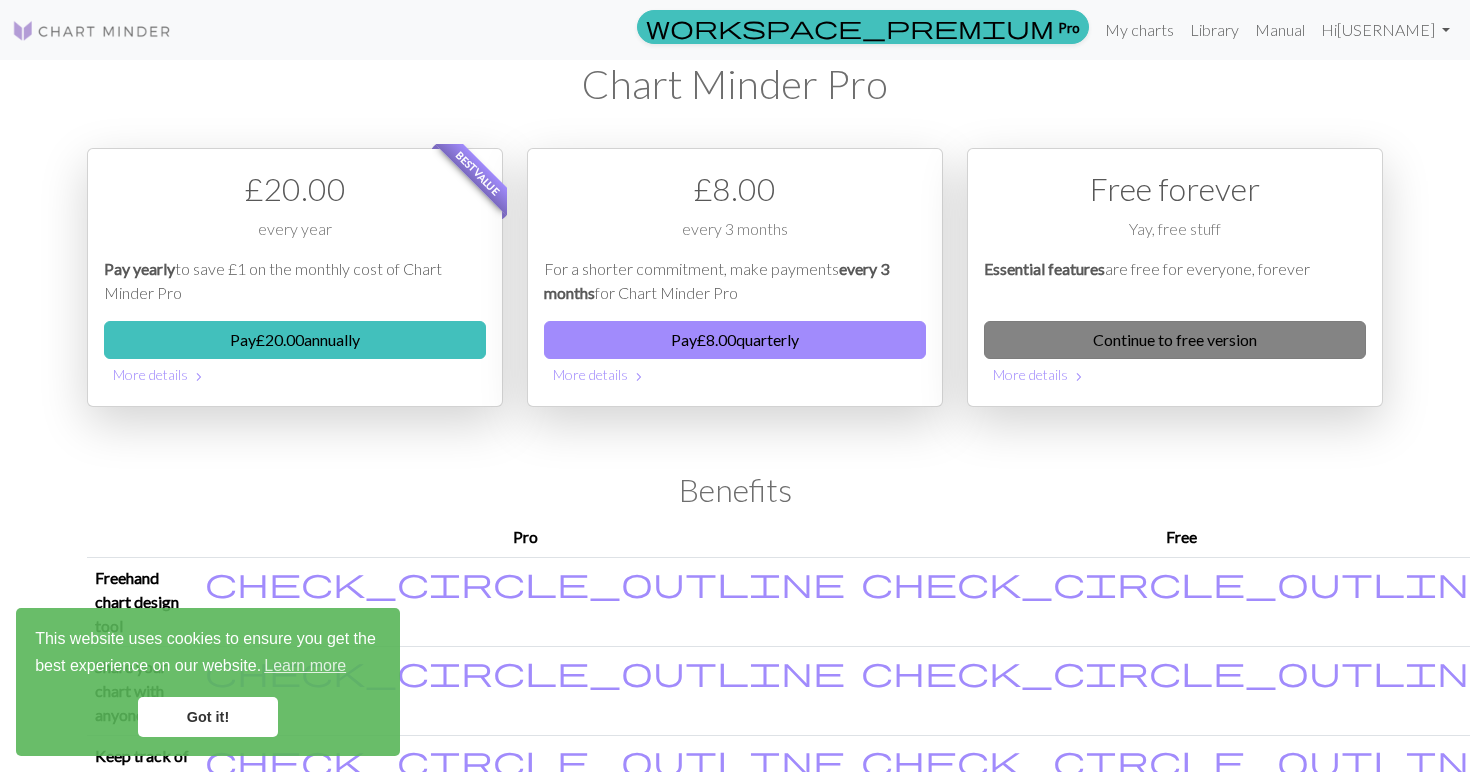 click on "Continue to free version" at bounding box center (1175, 340) 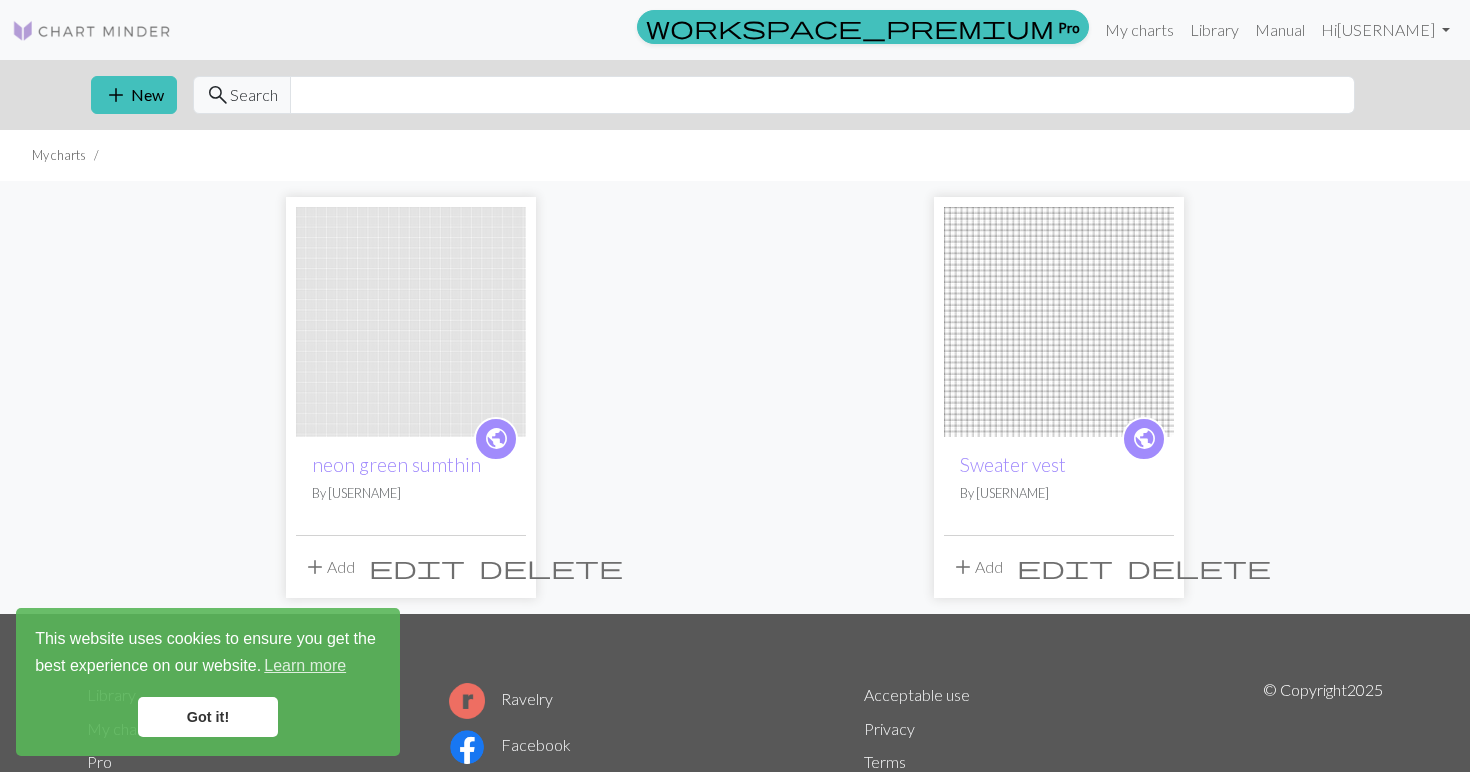click on "Got it!" at bounding box center (208, 717) 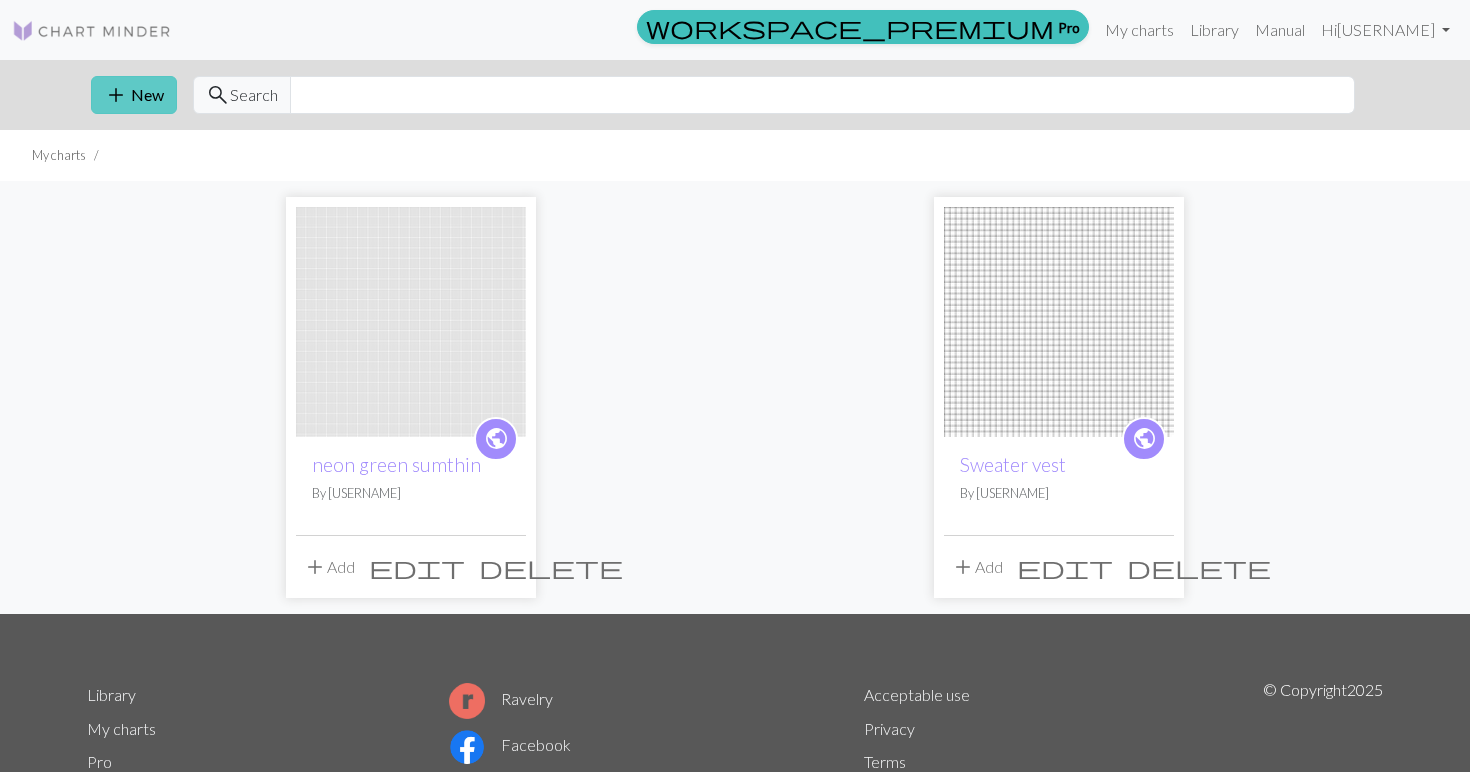 click on "add" at bounding box center [116, 95] 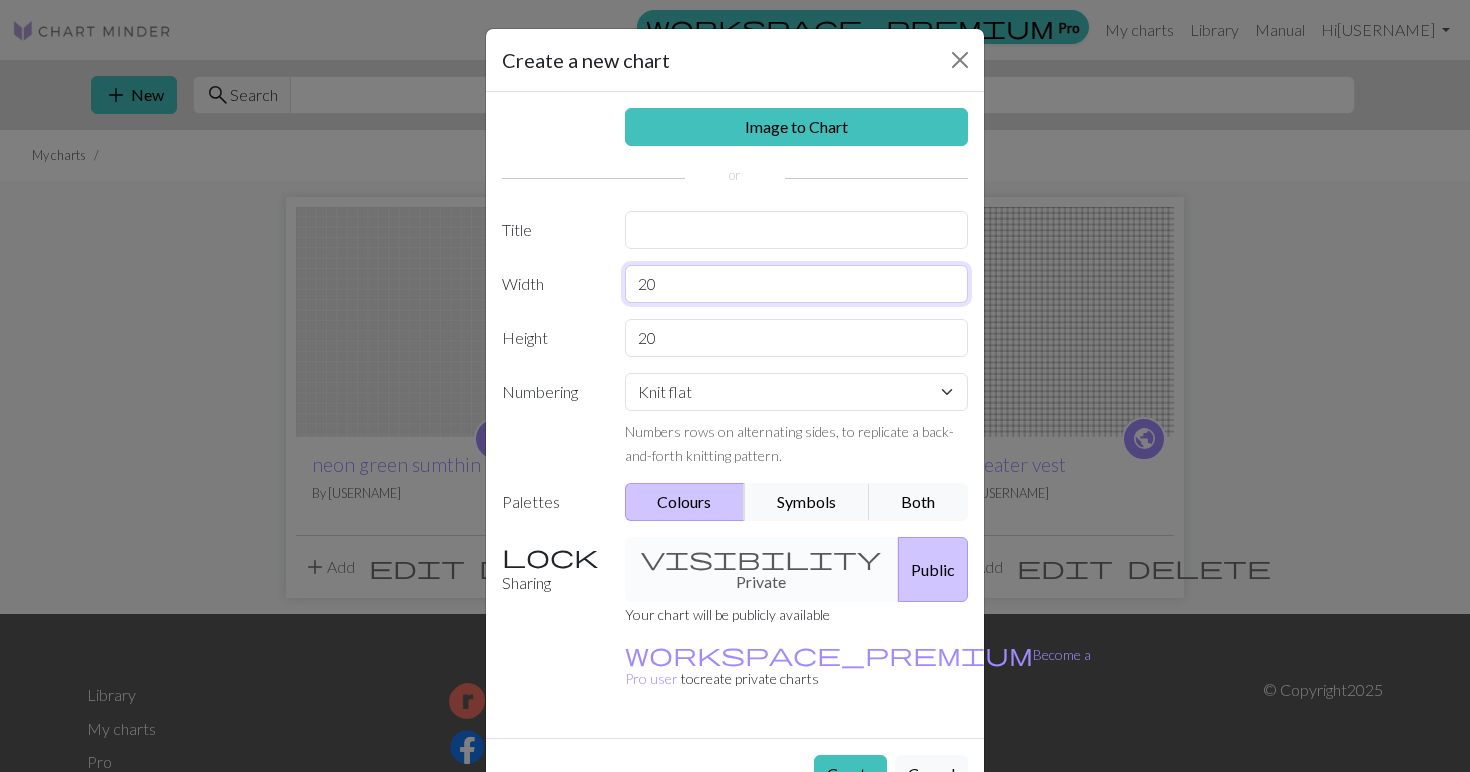 drag, startPoint x: 685, startPoint y: 285, endPoint x: 577, endPoint y: 279, distance: 108.16654 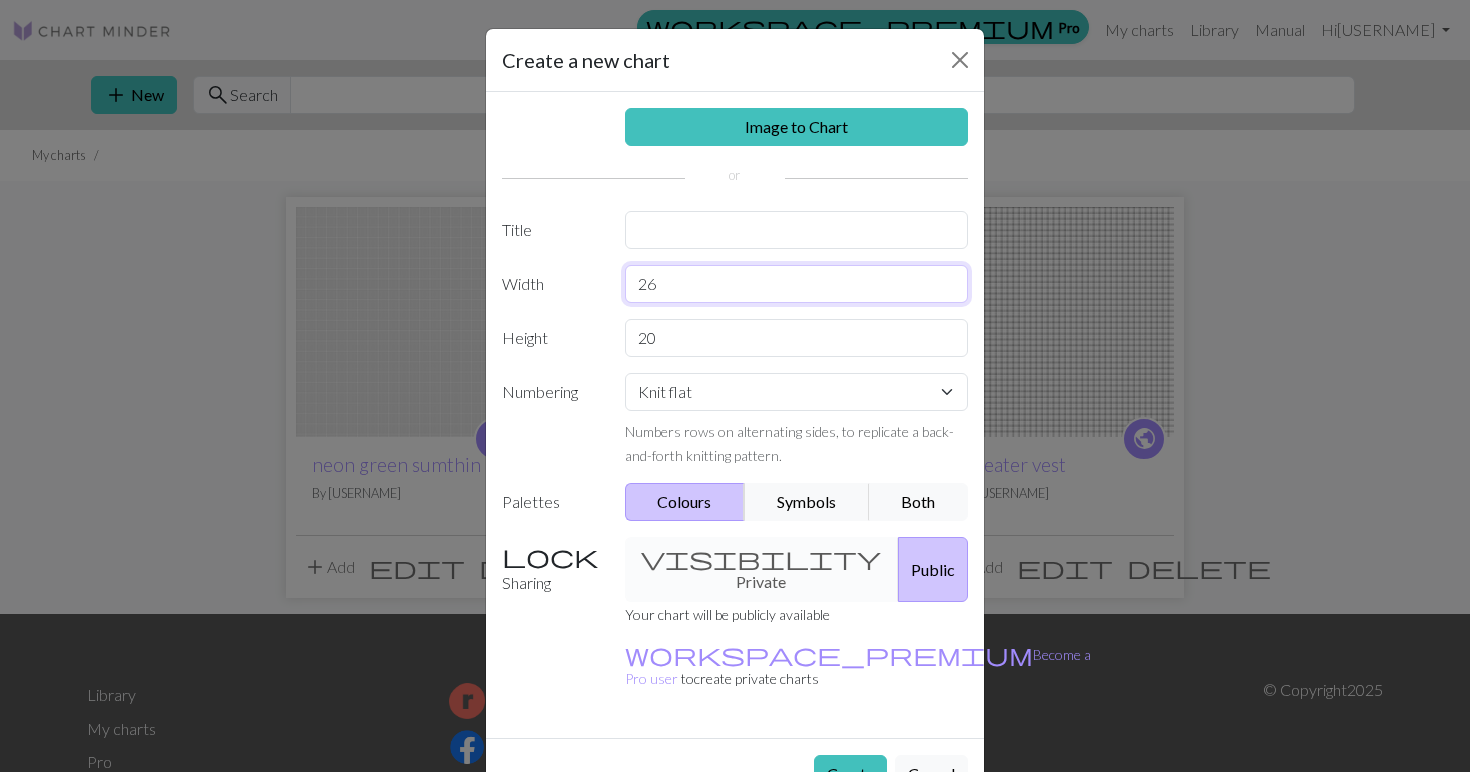 type on "26" 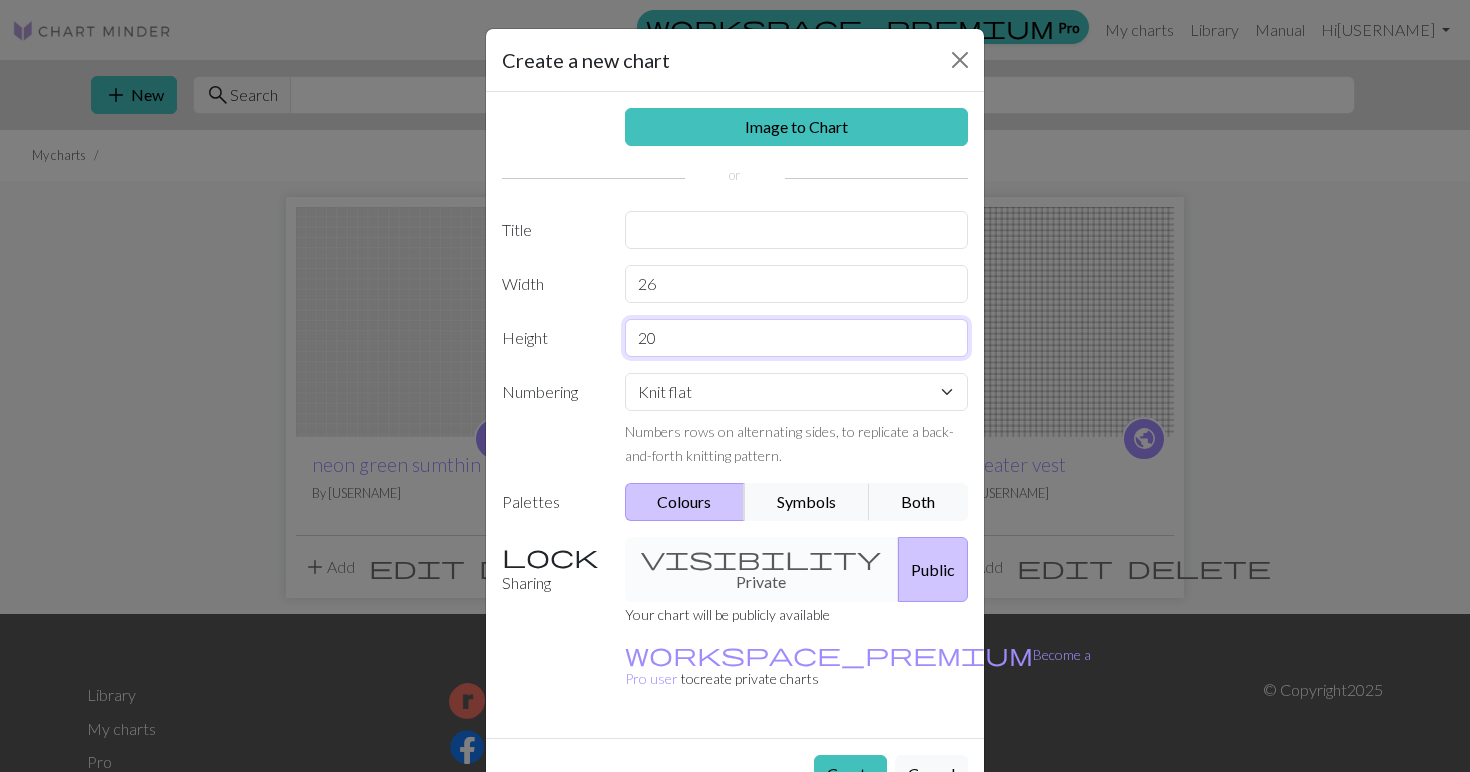 click on "20" at bounding box center (797, 338) 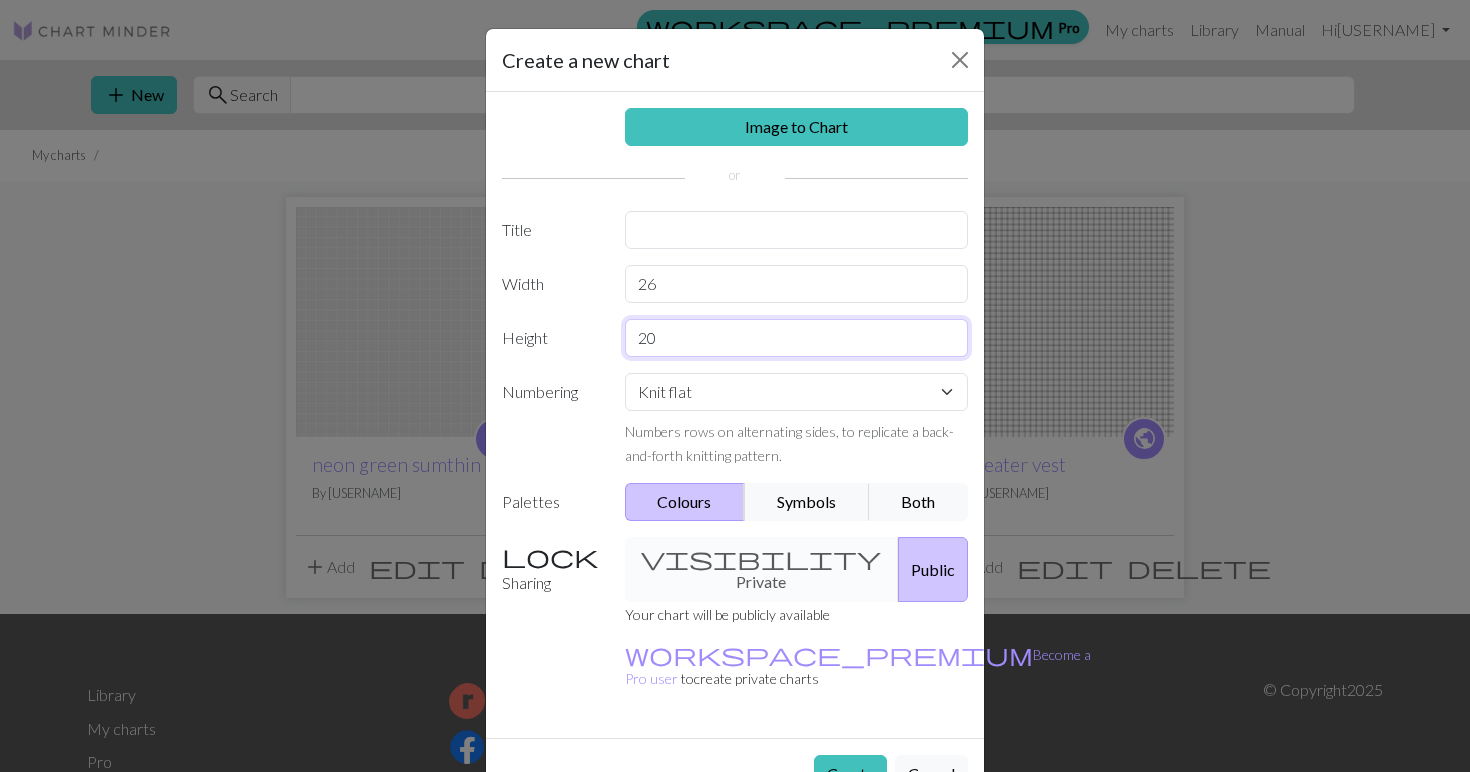 type on "2" 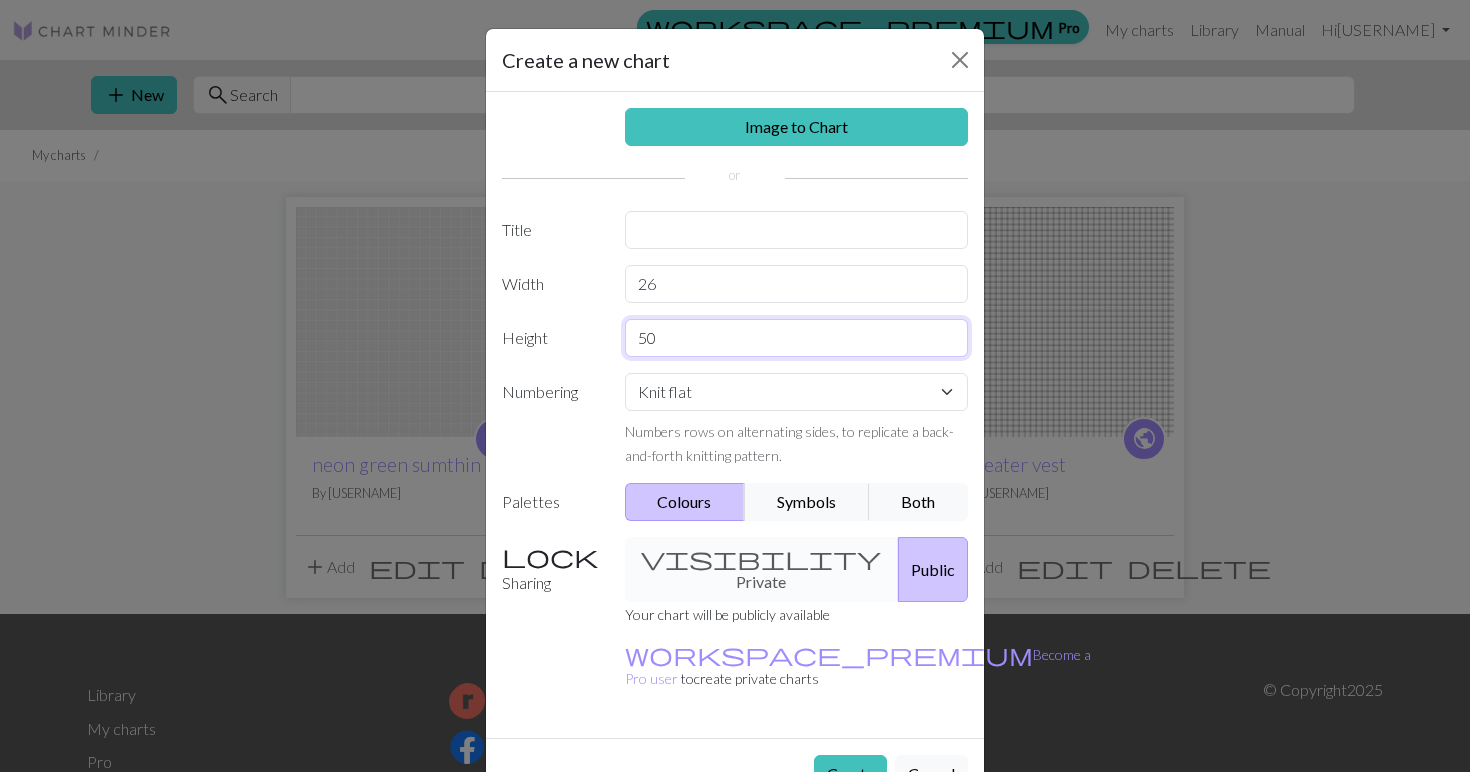 type on "50" 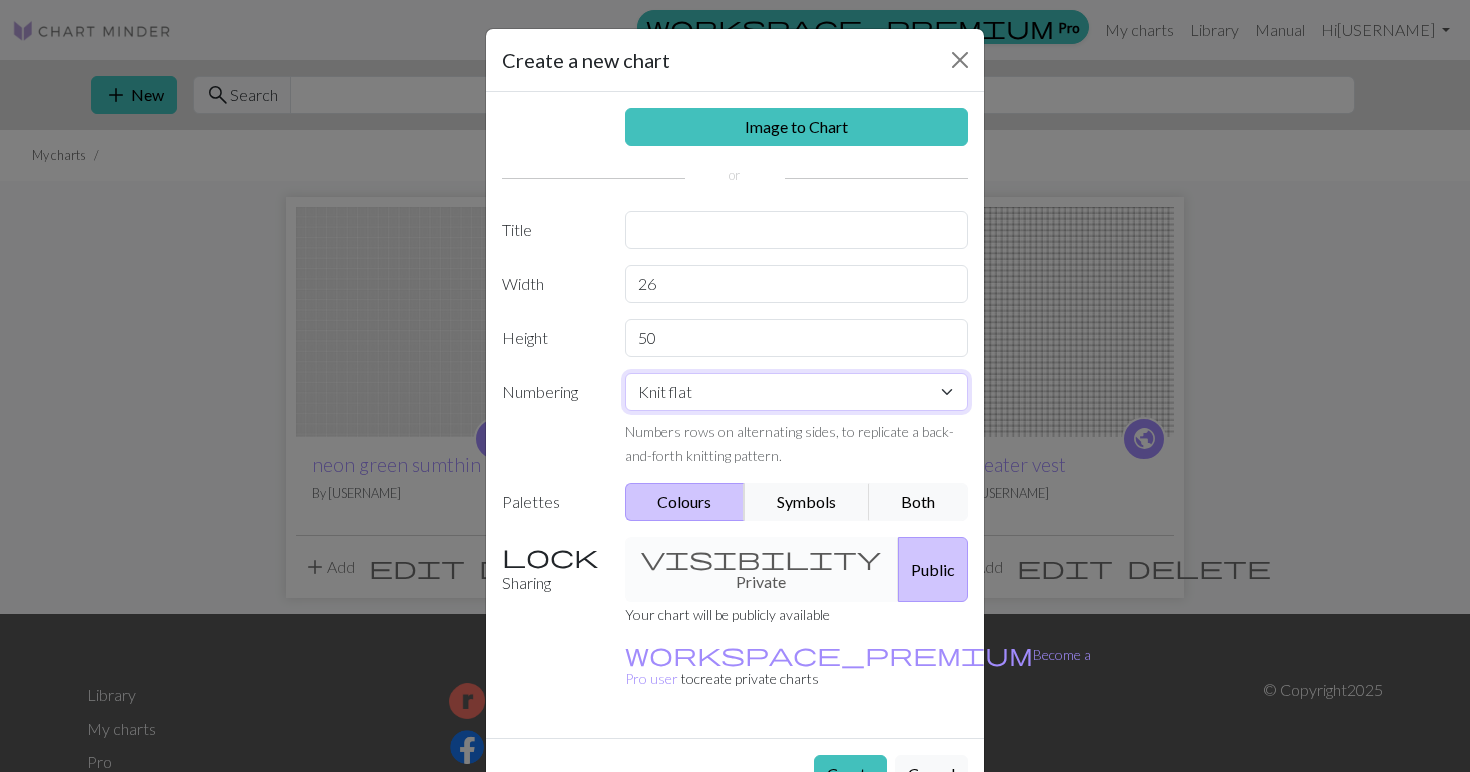 click on "Knit flat Knit in the round Lace knitting Cross stitch" at bounding box center [797, 392] 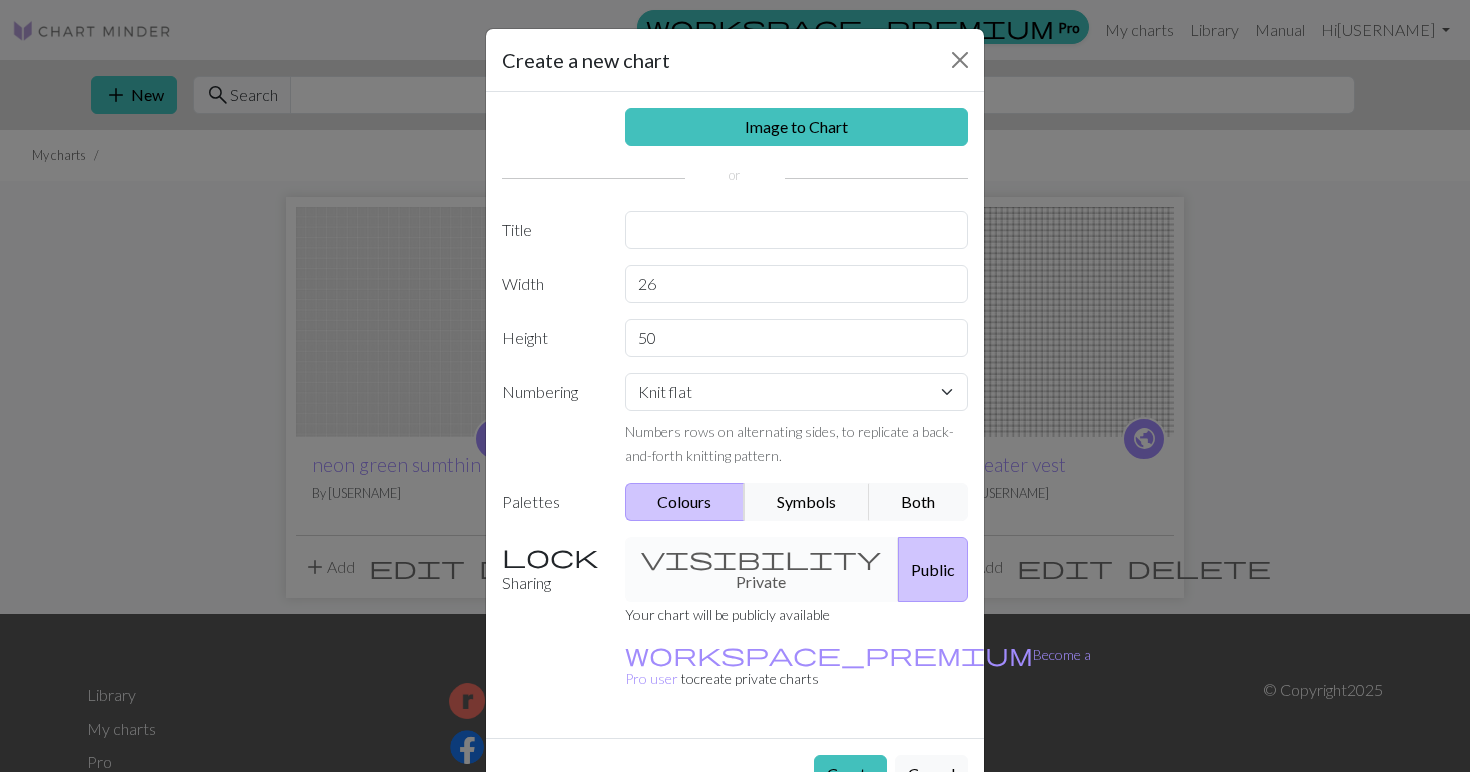 click on "visibility  Private Public" at bounding box center (797, 569) 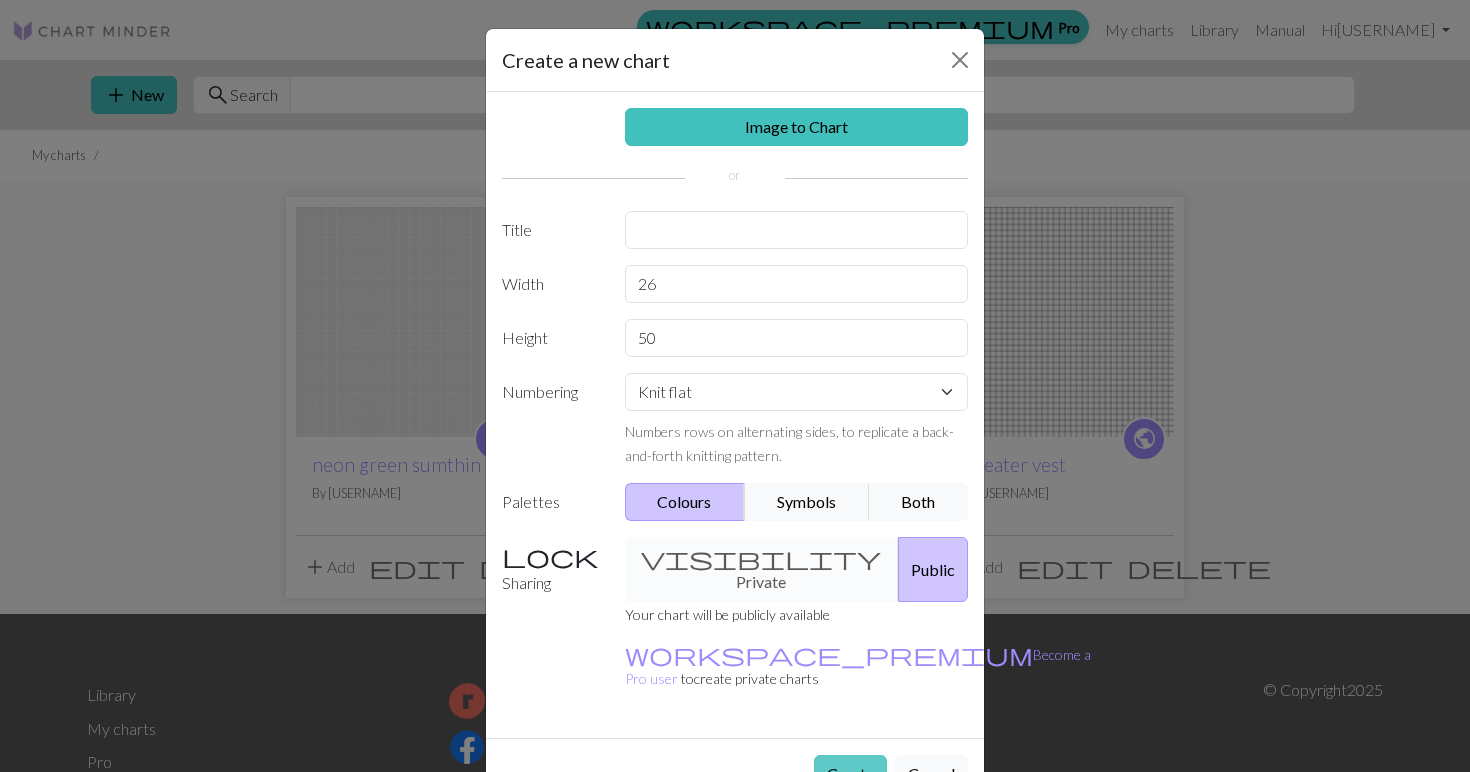 click on "Create" at bounding box center (850, 774) 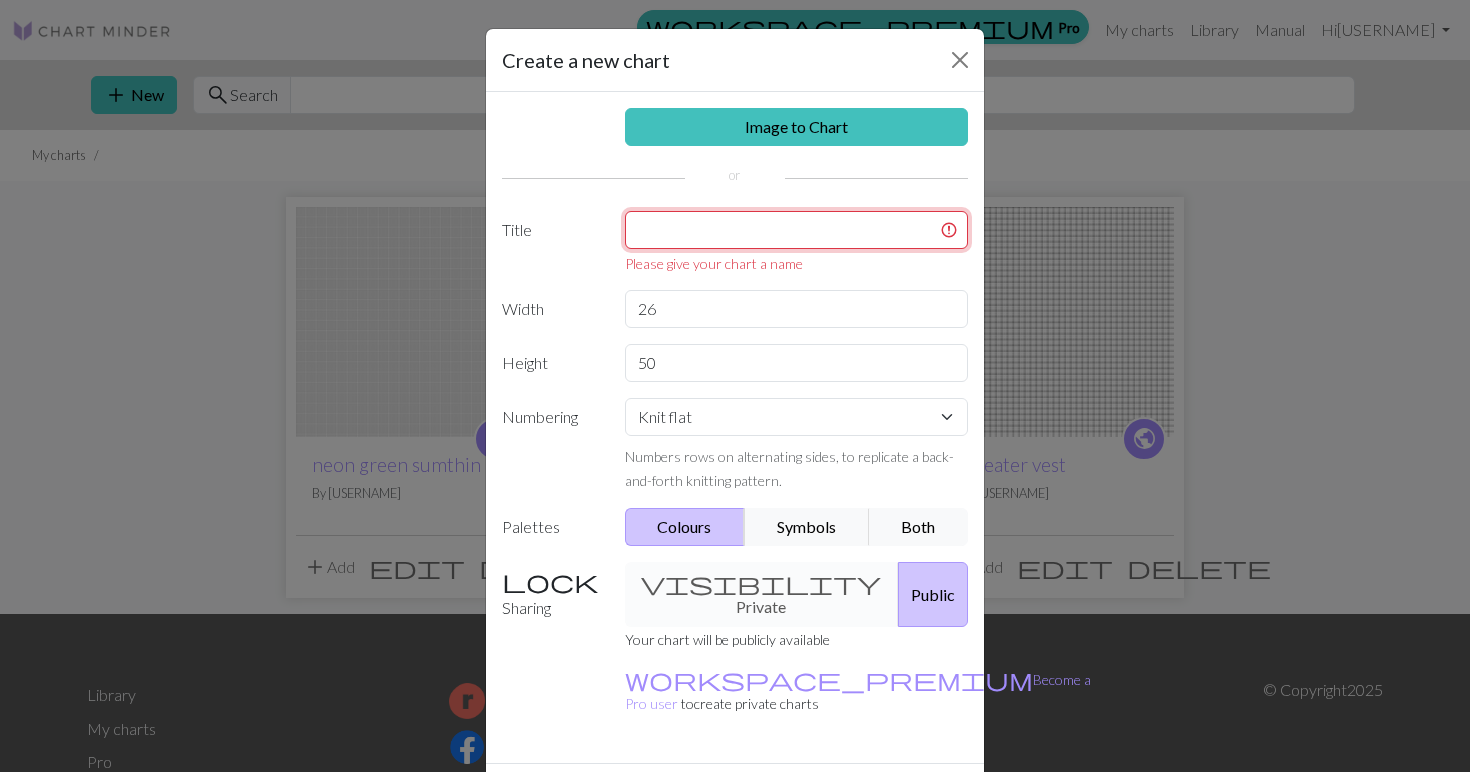 click at bounding box center [797, 230] 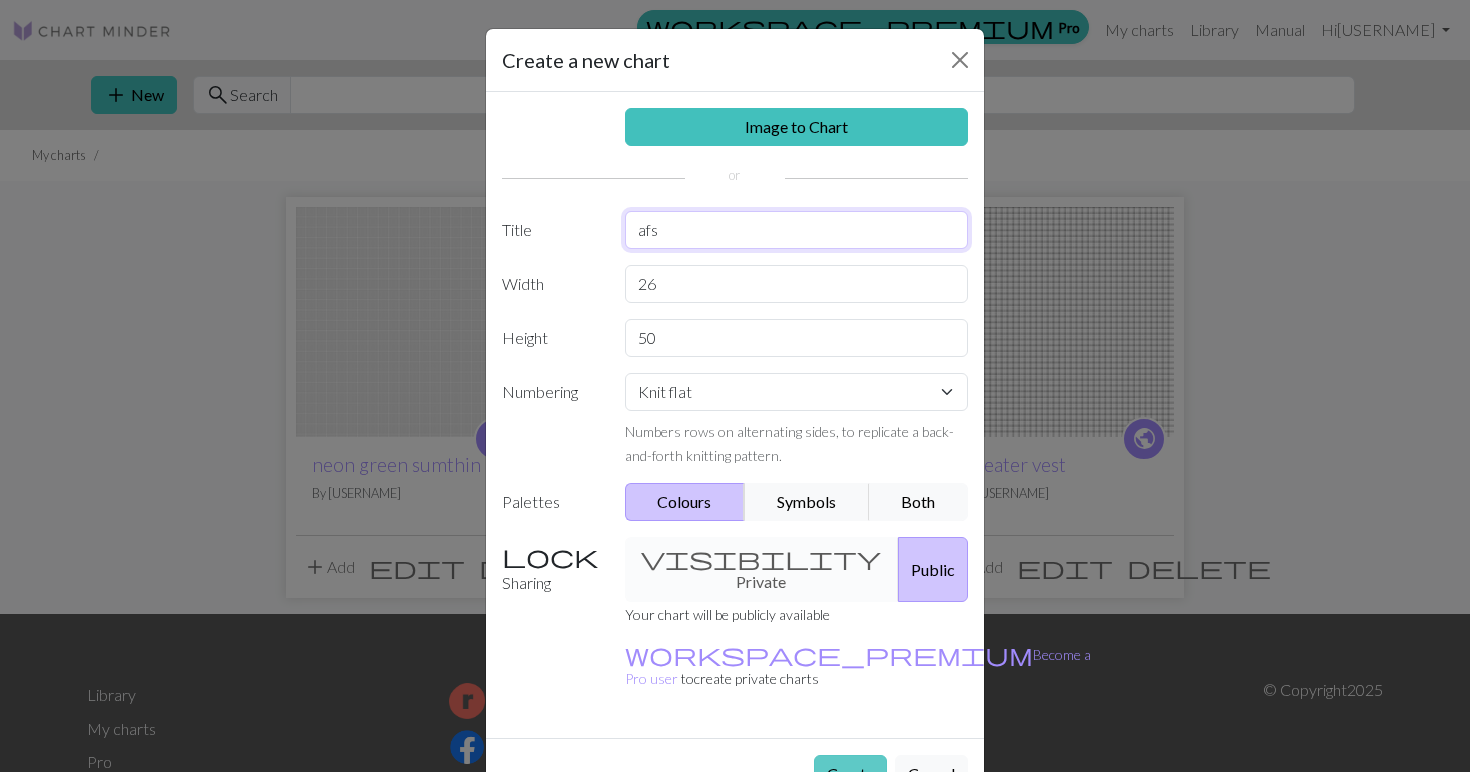 type on "afs" 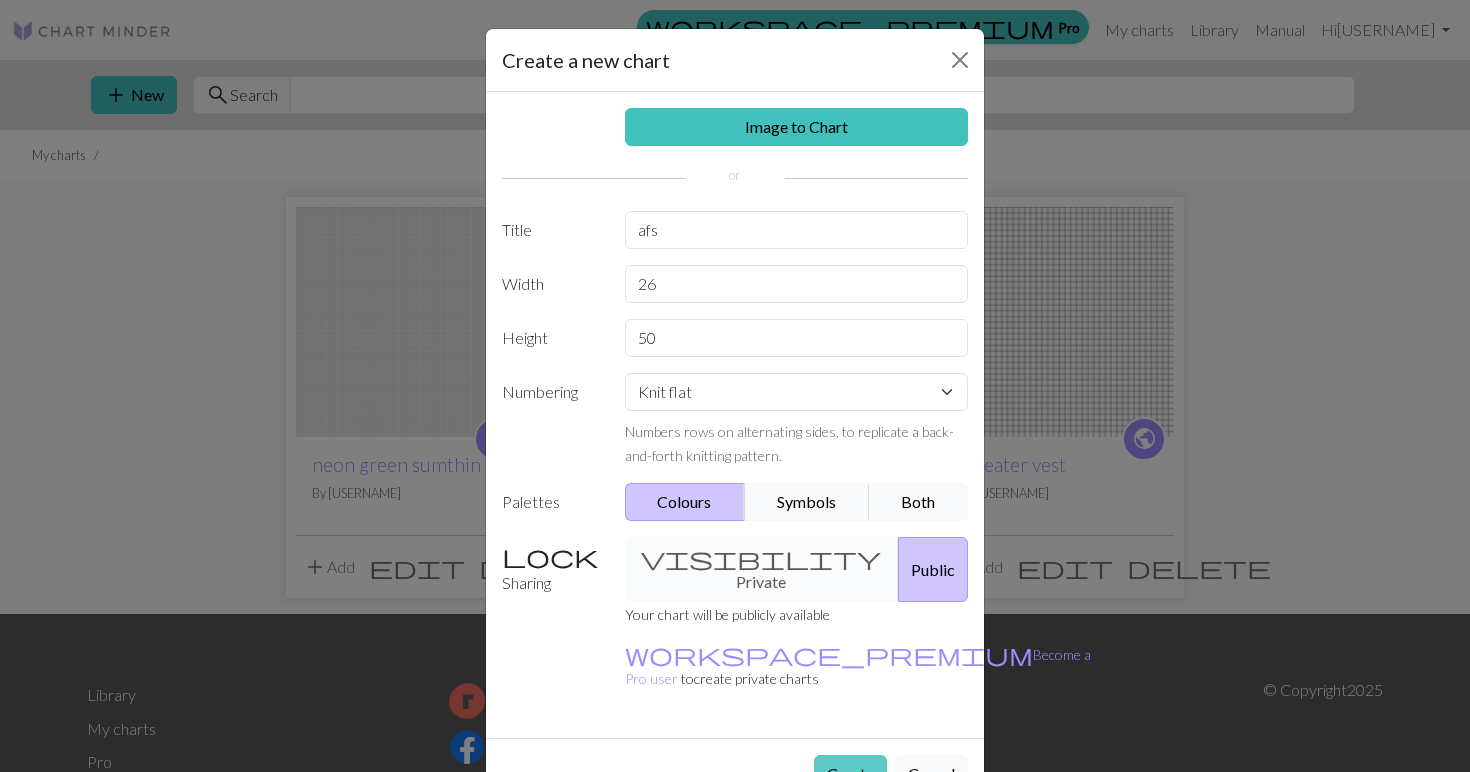 click on "Create" at bounding box center [850, 774] 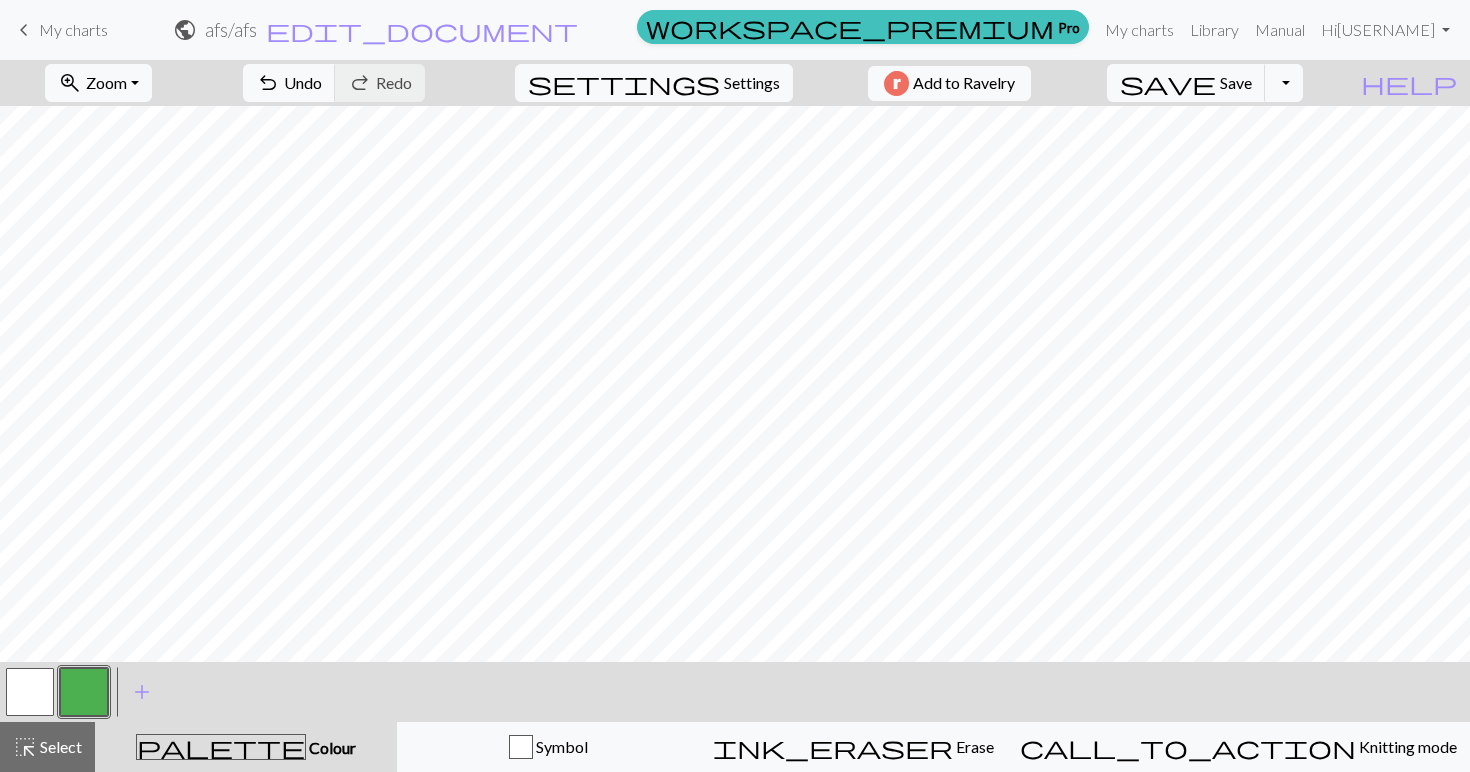 click on "afs  /  afs" at bounding box center (231, 29) 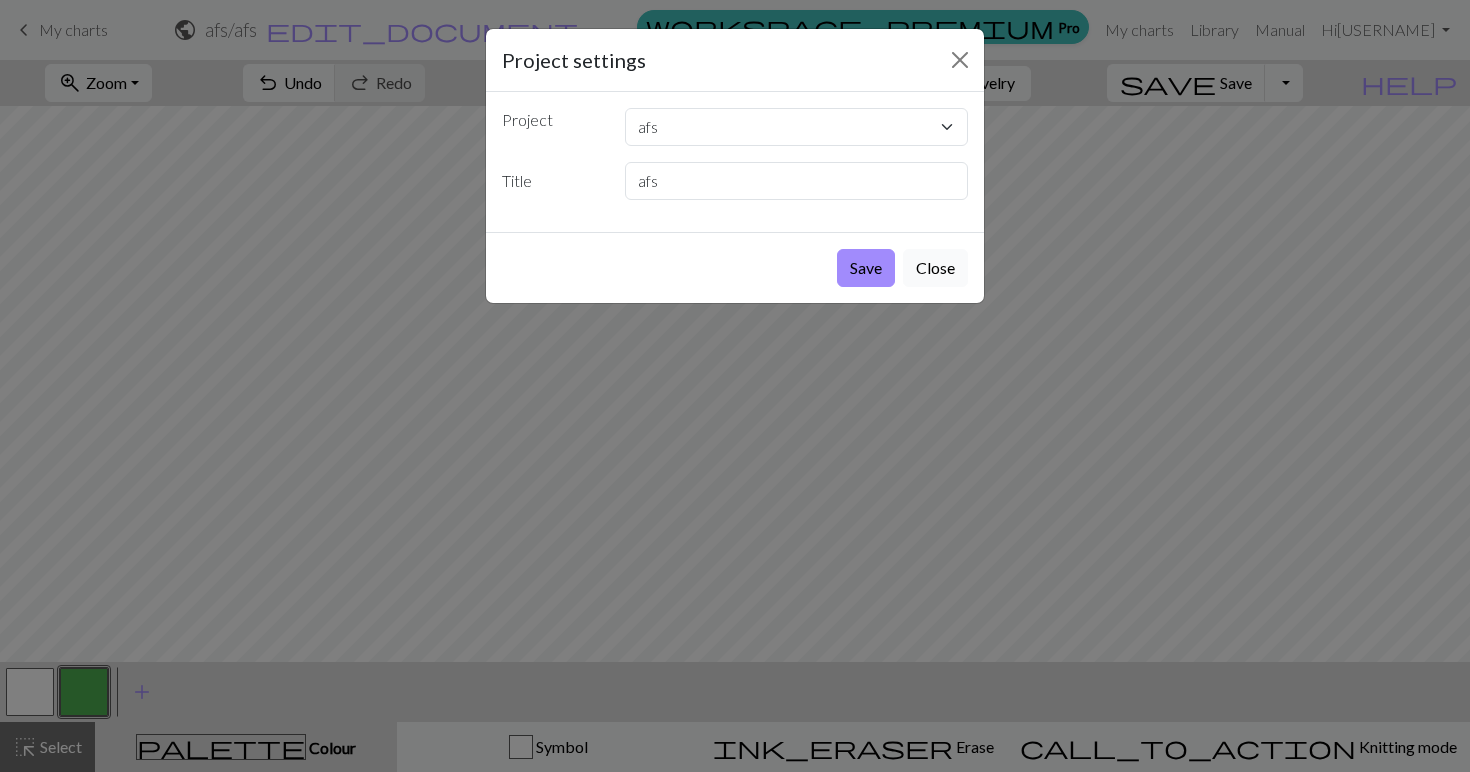 click on "Close" at bounding box center [935, 268] 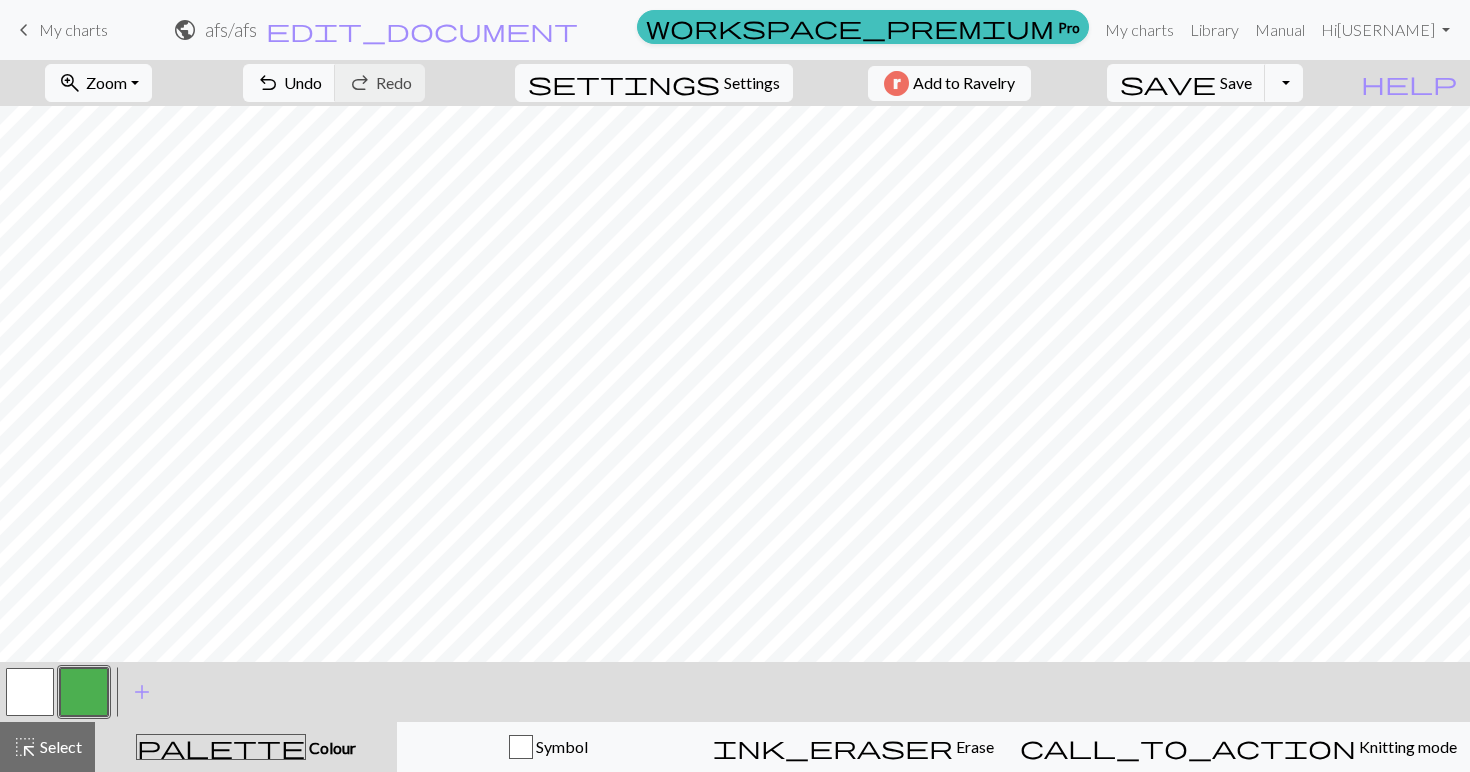 click on "public" at bounding box center [185, 30] 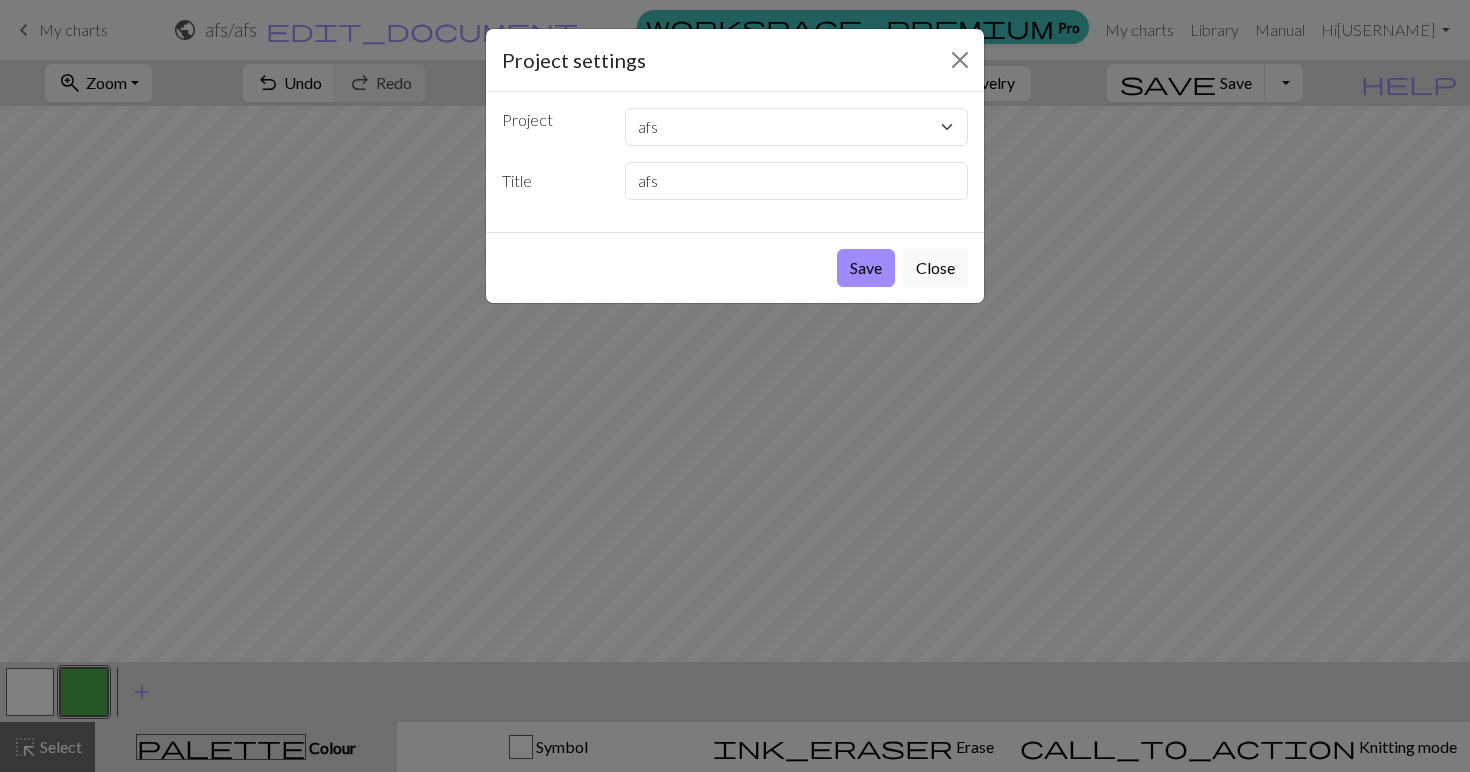 click on "Project settings Project afs neon green sumthin Sweater vest Title afs Save Close" at bounding box center [735, 386] 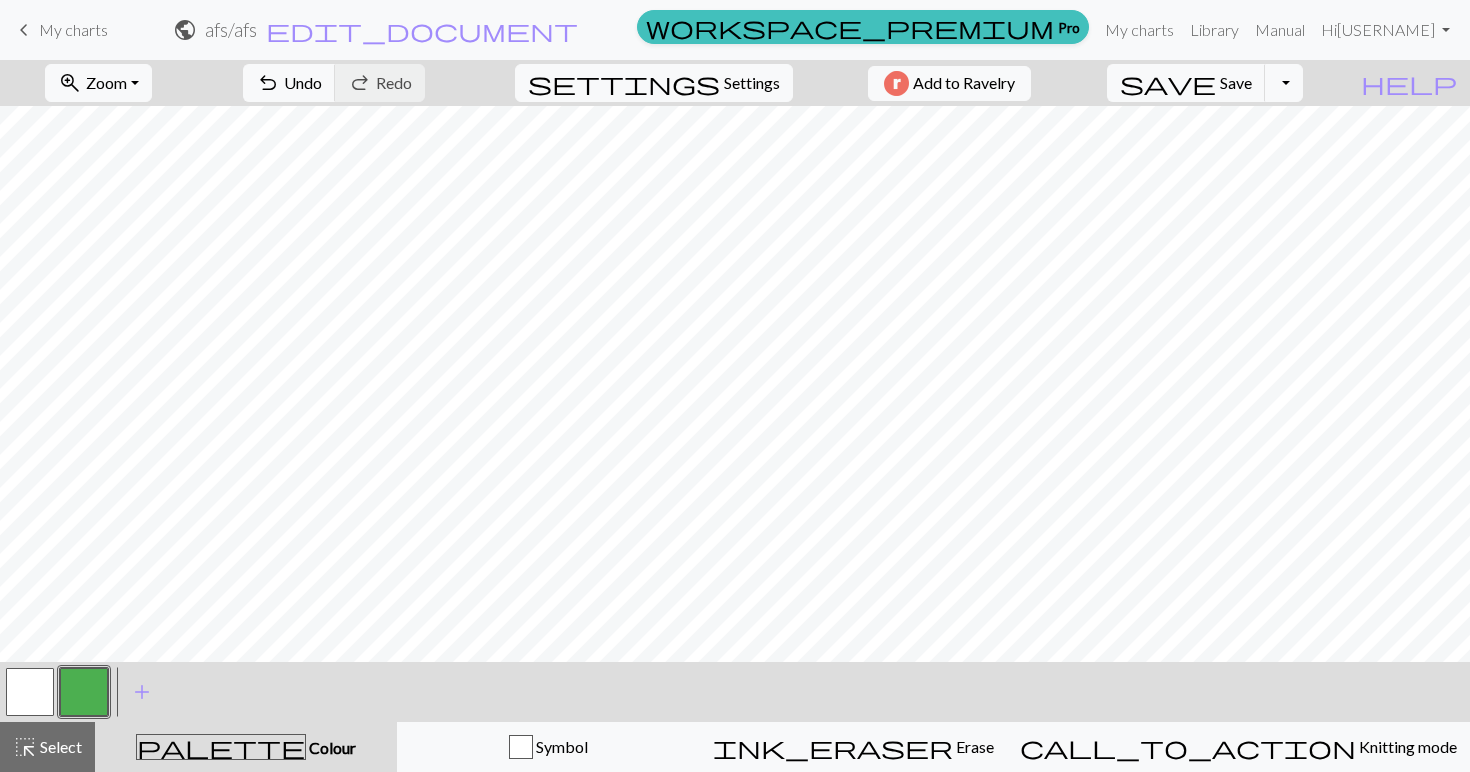 click on "My charts" at bounding box center (73, 29) 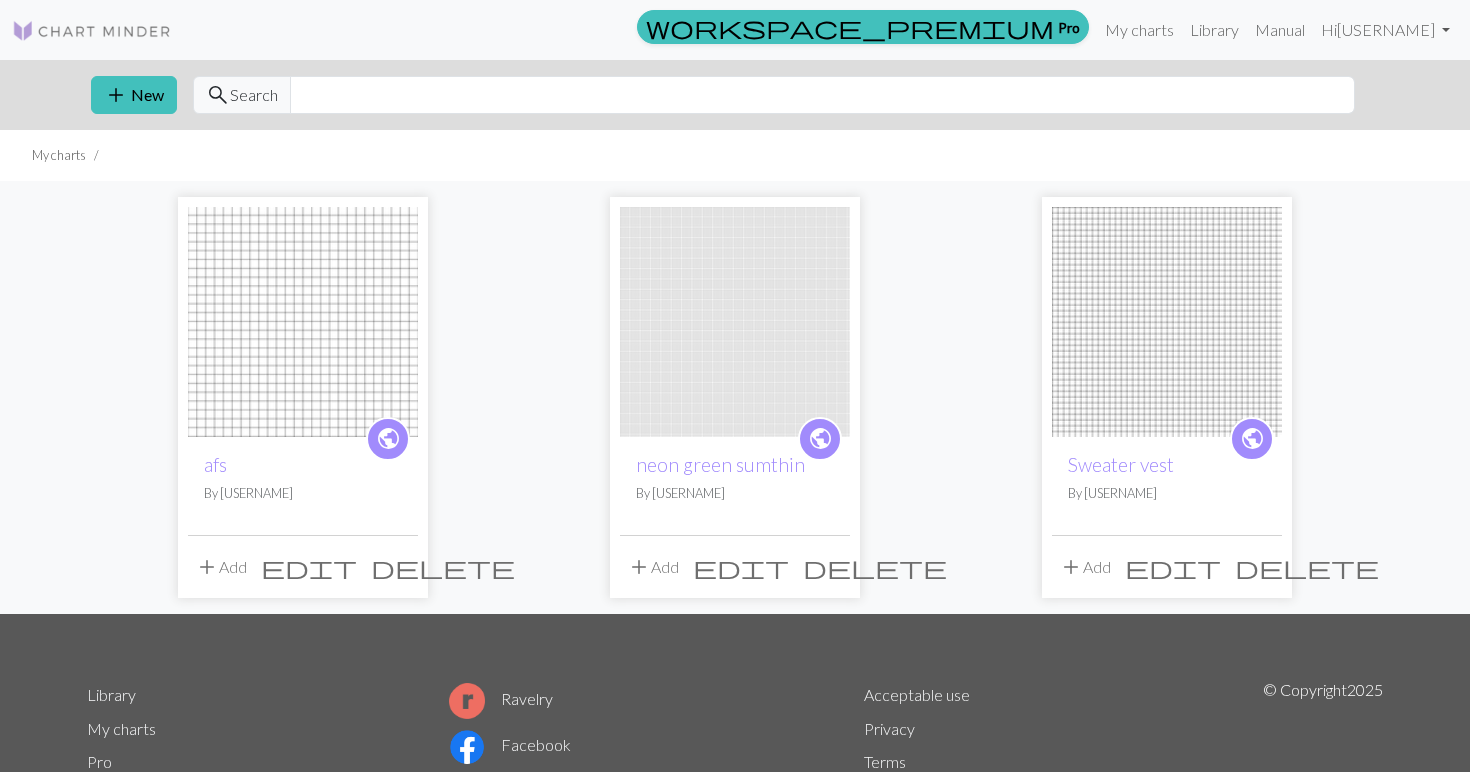 click on "delete" at bounding box center (443, 567) 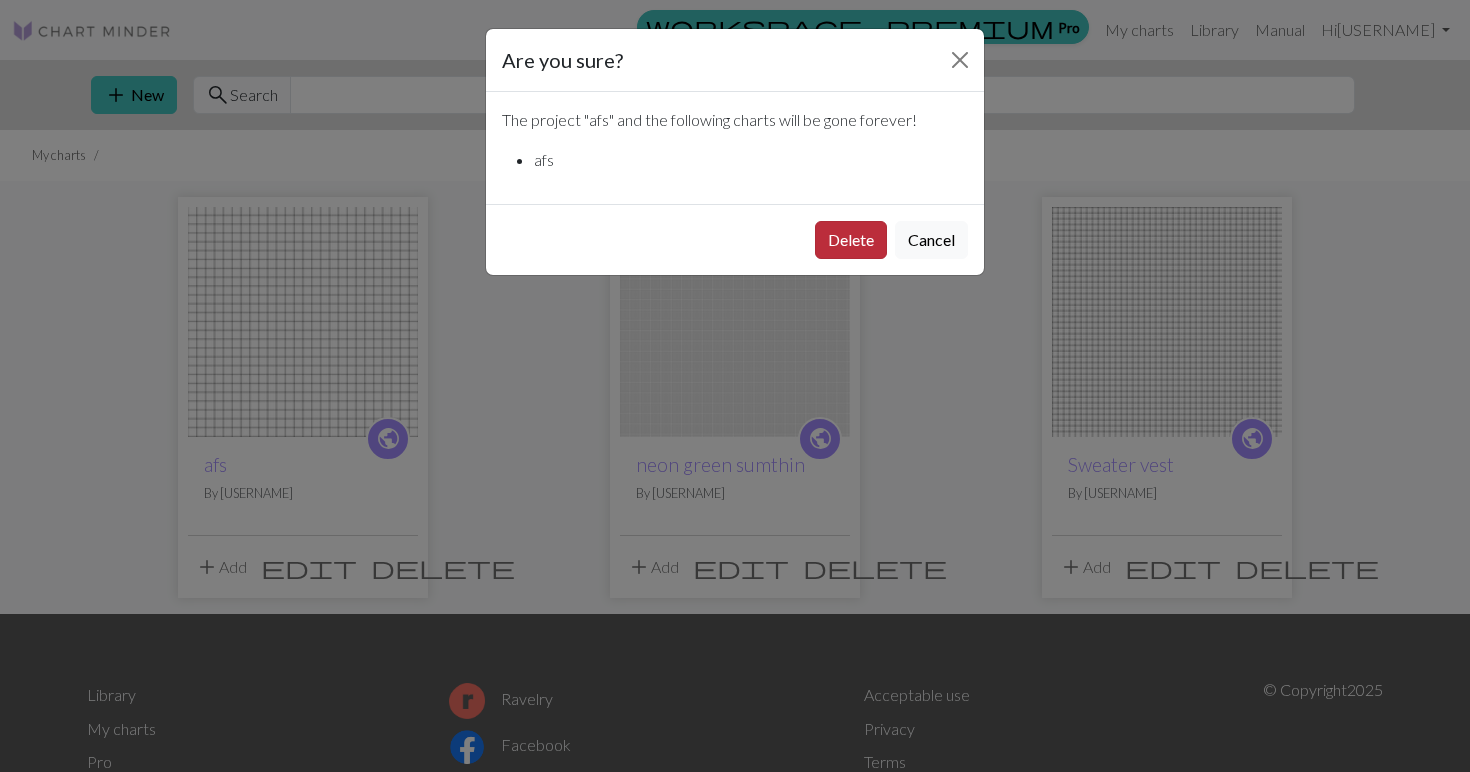 click on "Delete" at bounding box center (851, 240) 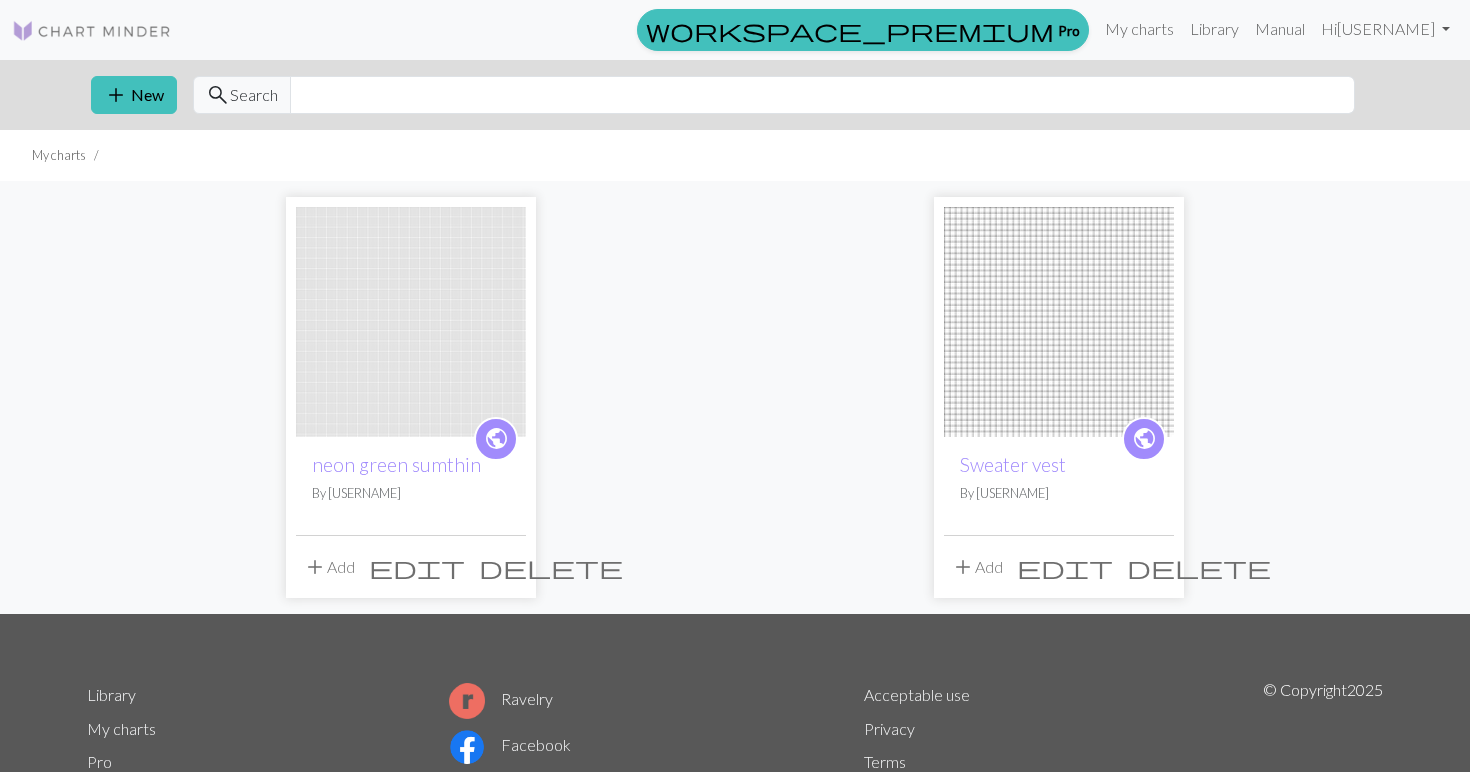 scroll, scrollTop: 0, scrollLeft: 0, axis: both 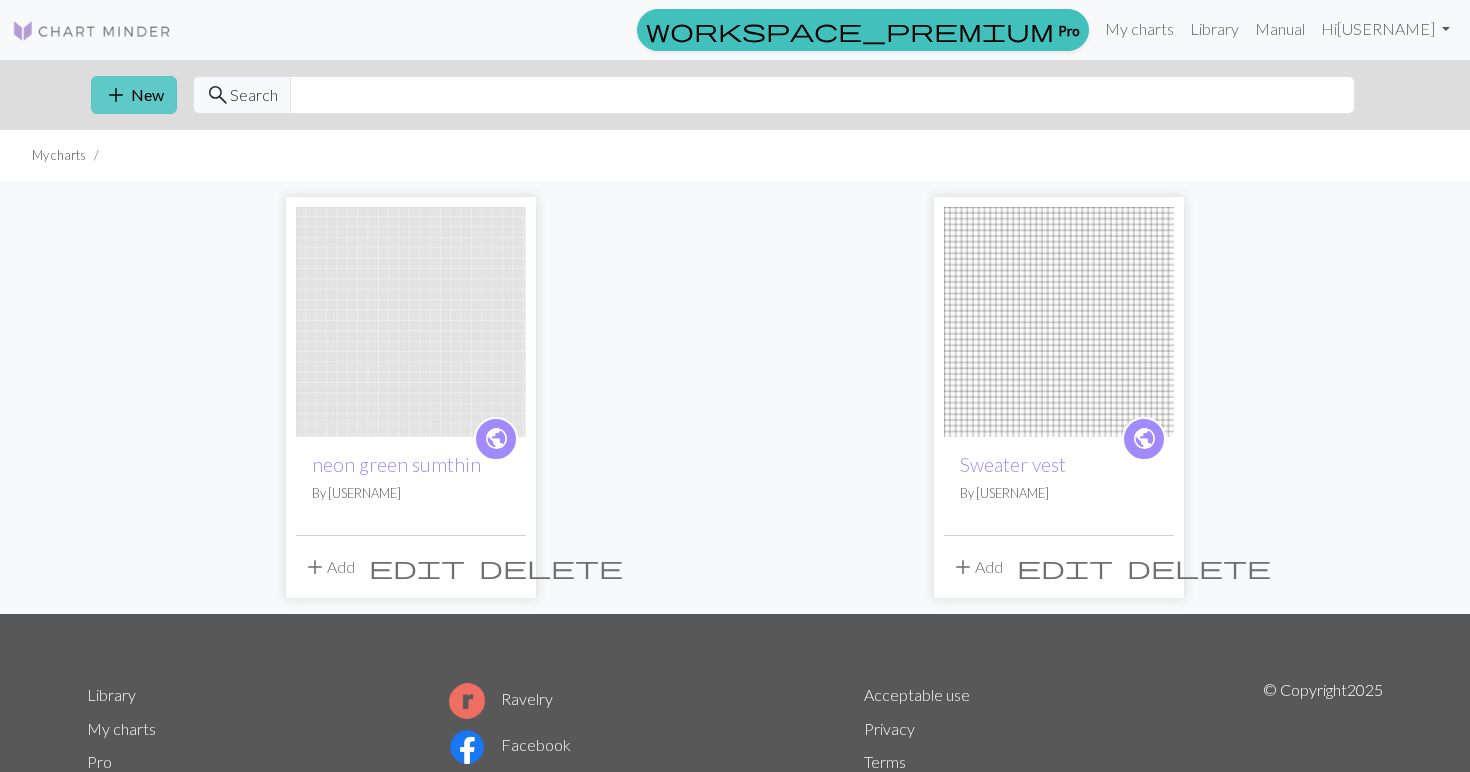 click on "add   New" at bounding box center [134, 95] 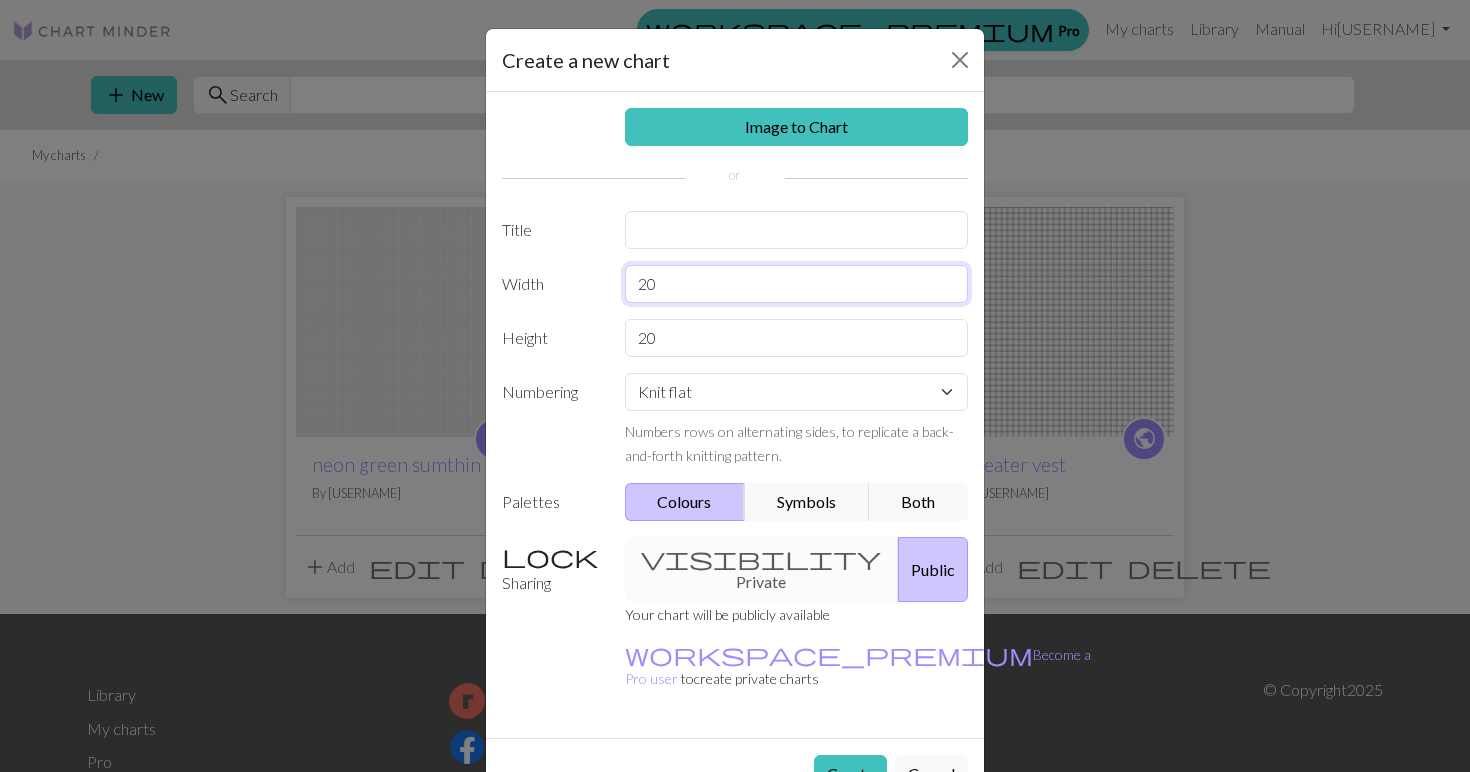 drag, startPoint x: 684, startPoint y: 292, endPoint x: 639, endPoint y: 292, distance: 45 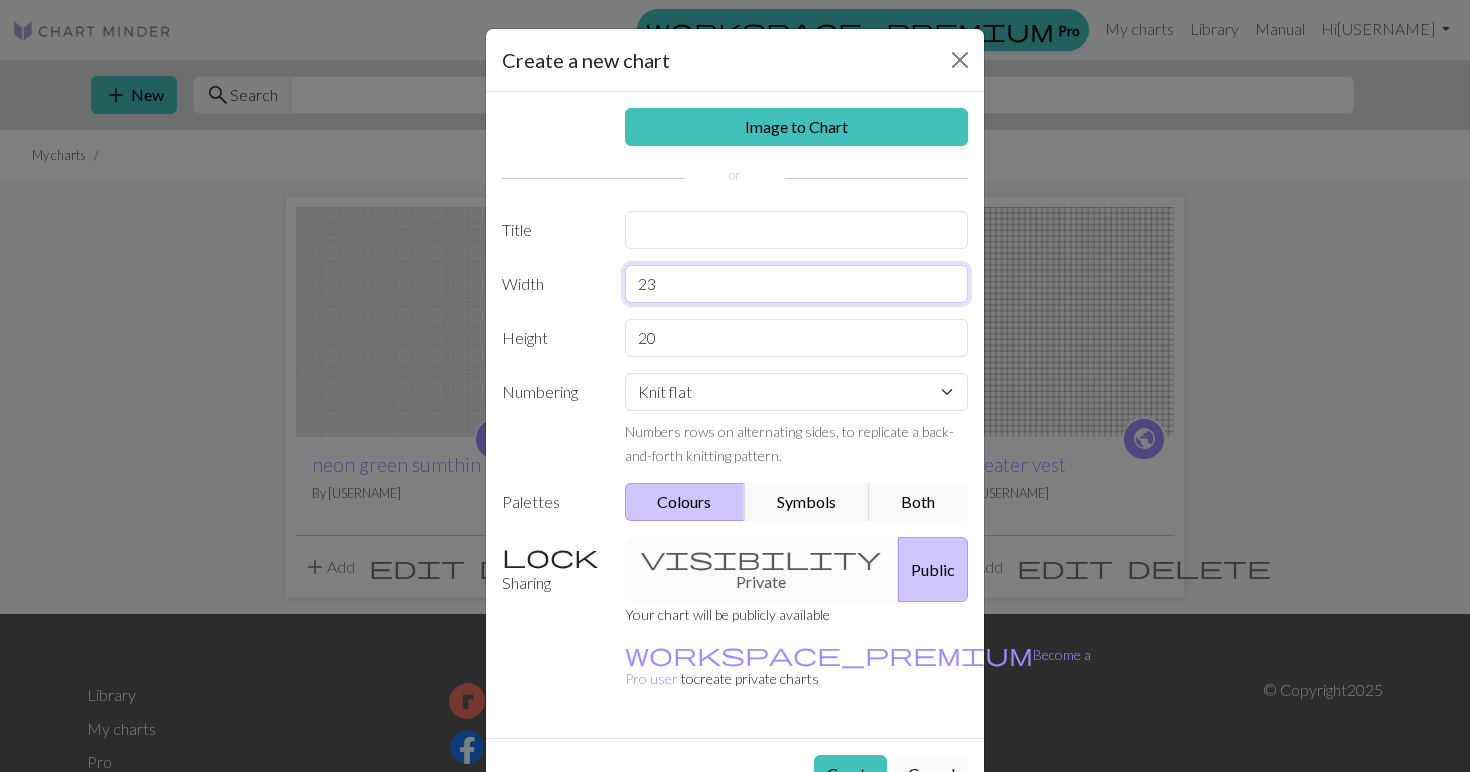 type on "23" 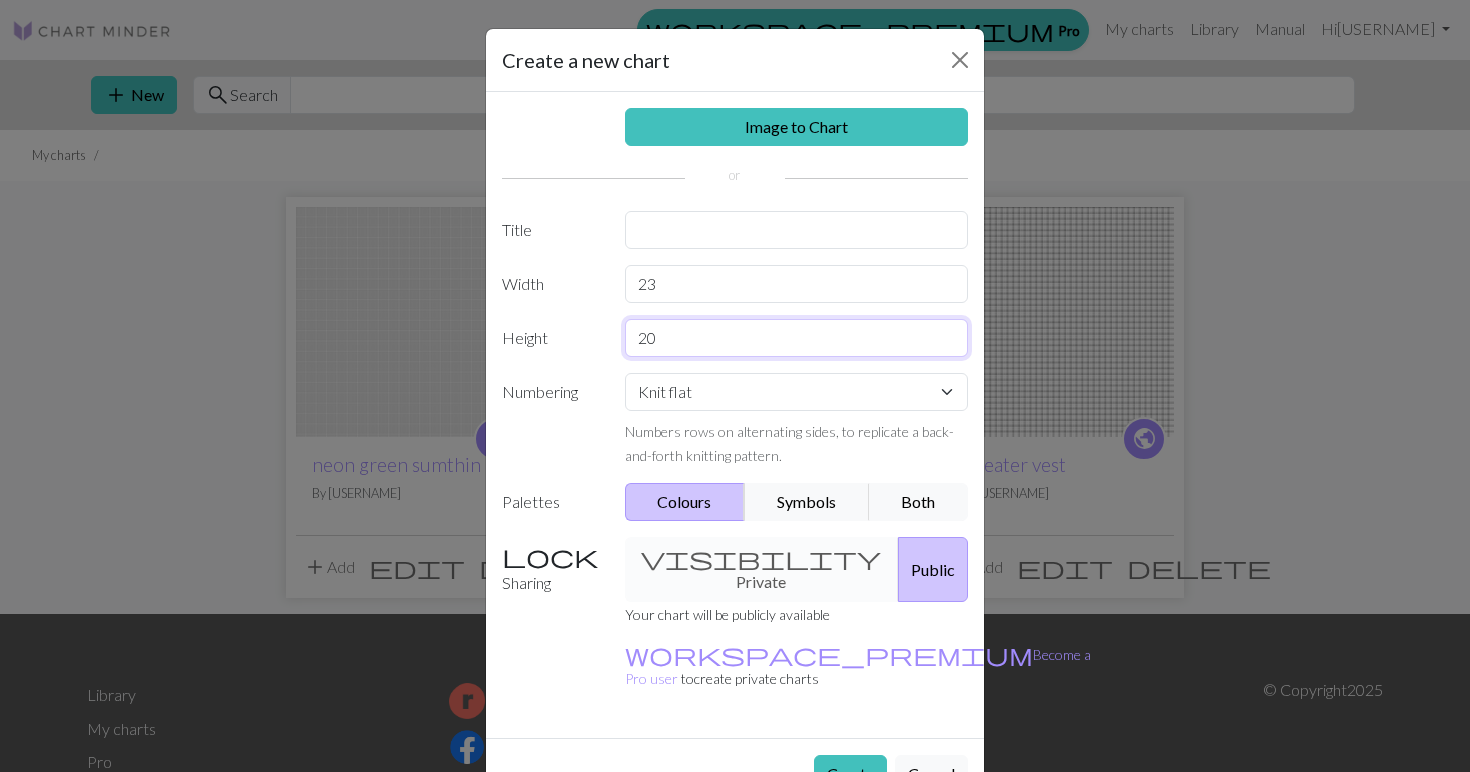 drag, startPoint x: 657, startPoint y: 336, endPoint x: 630, endPoint y: 338, distance: 27.073973 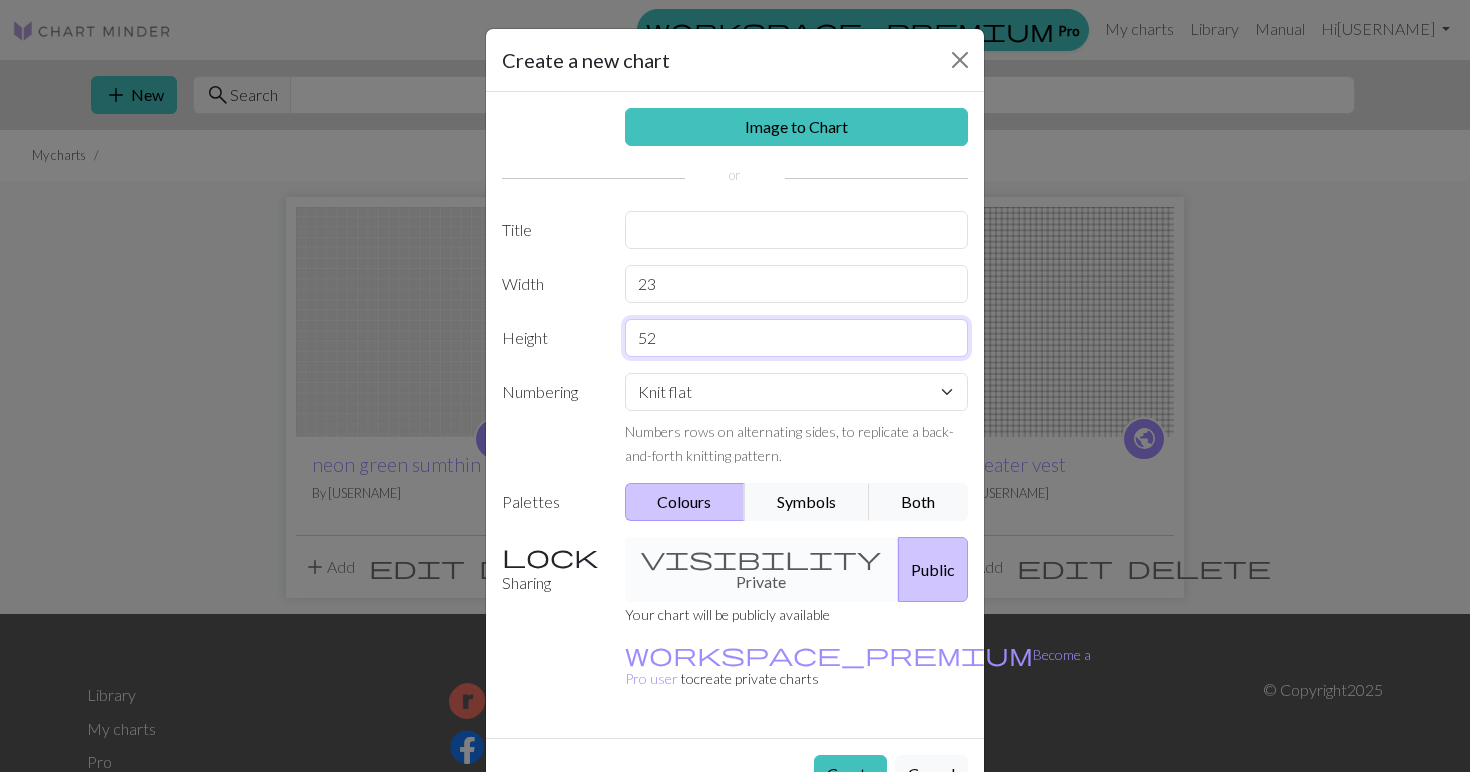 type on "52" 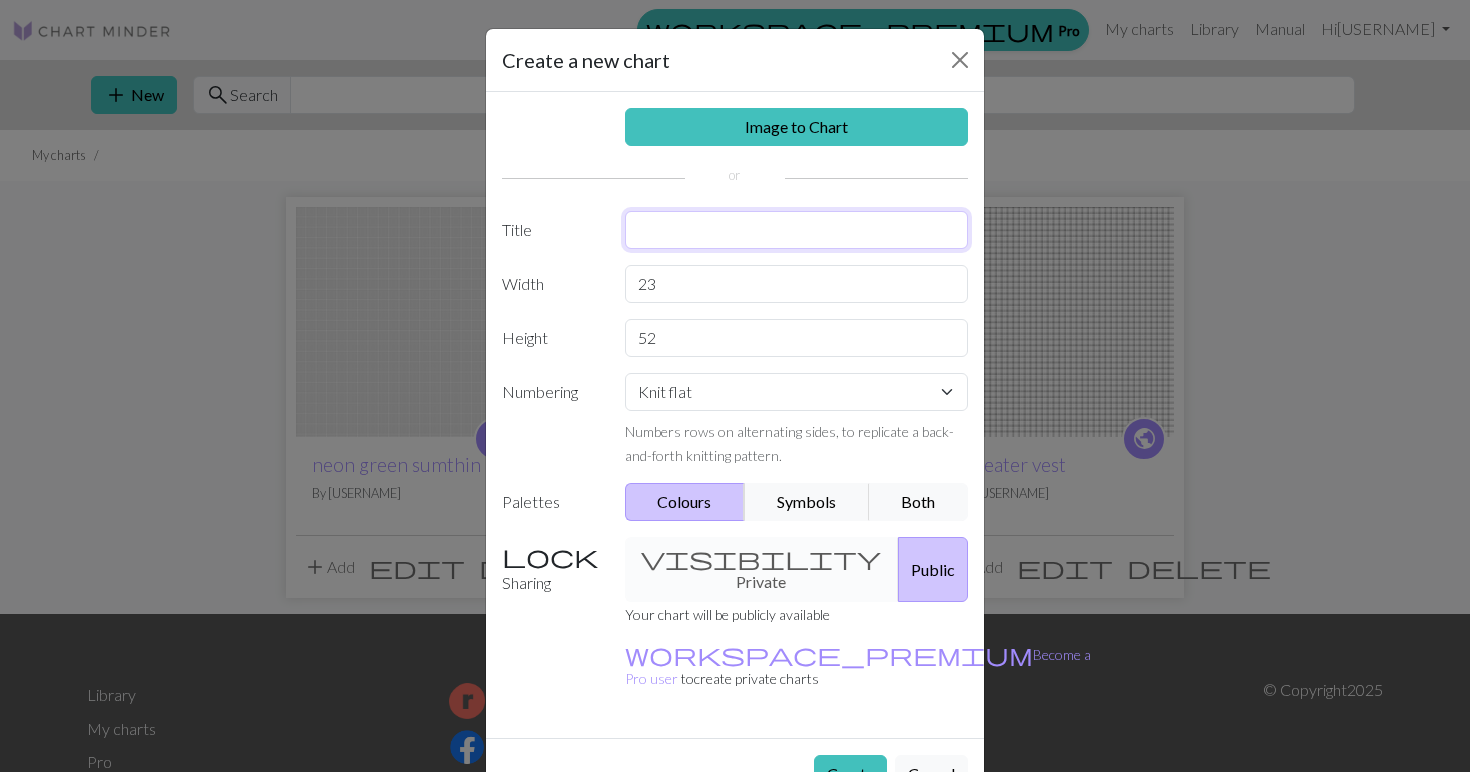 click at bounding box center [797, 230] 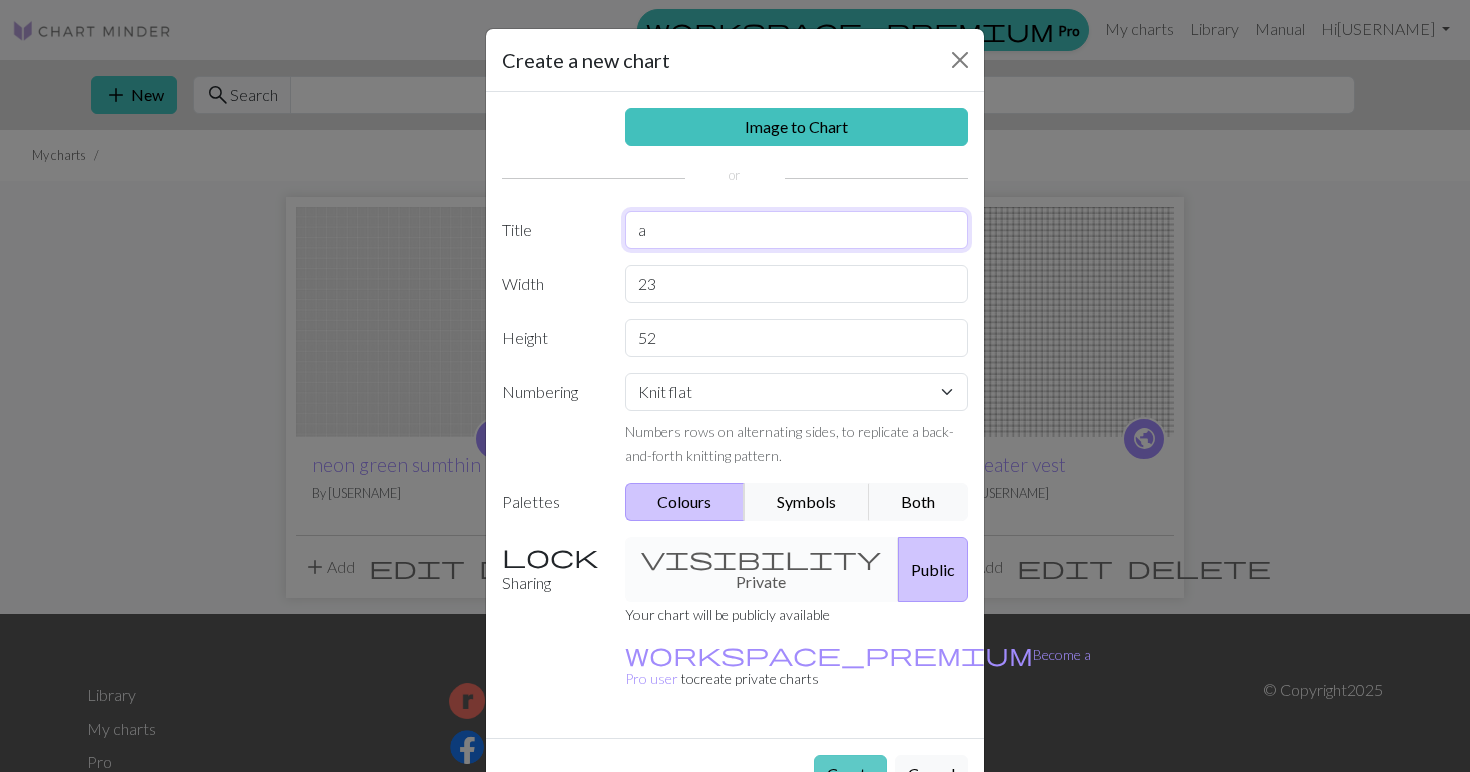 type on "a" 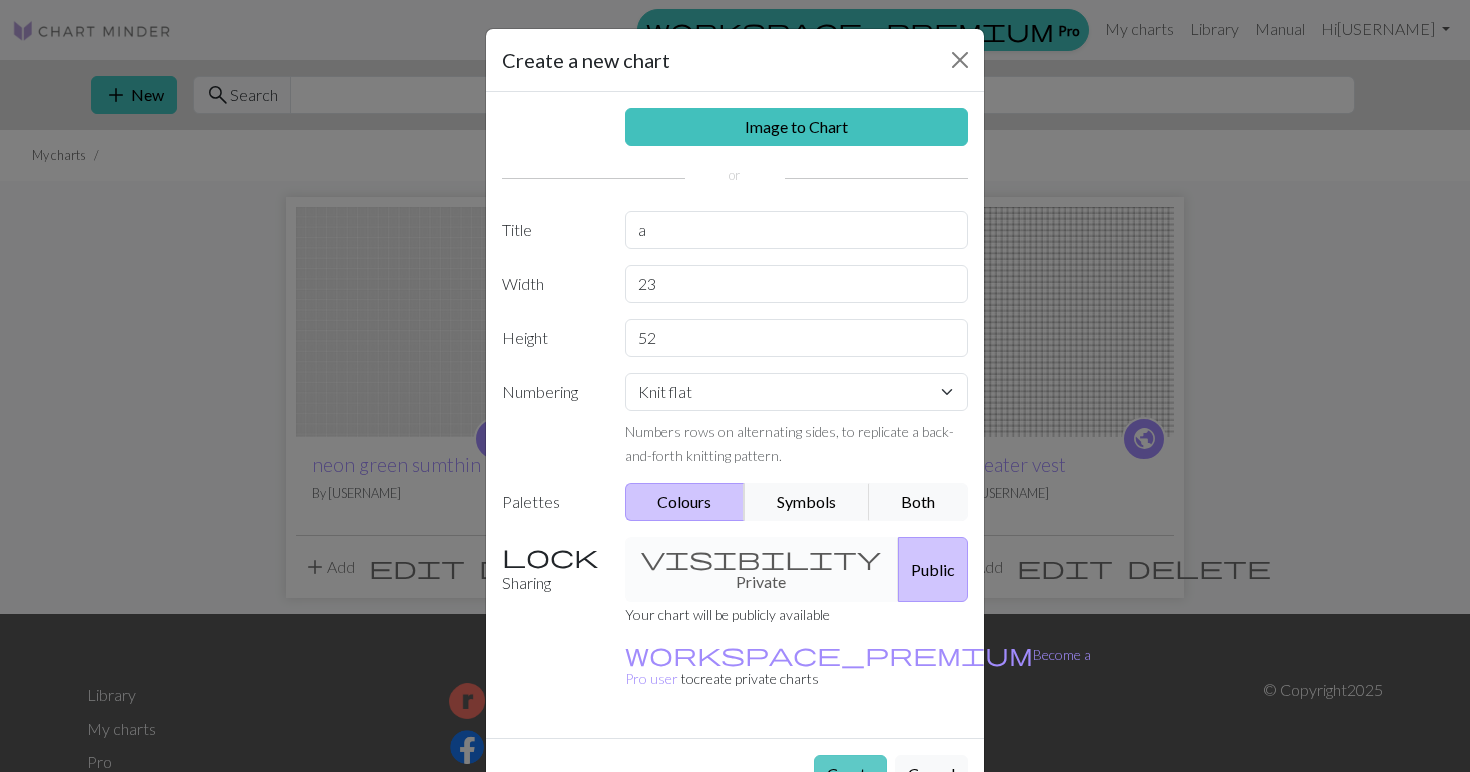 click on "Create" at bounding box center [850, 774] 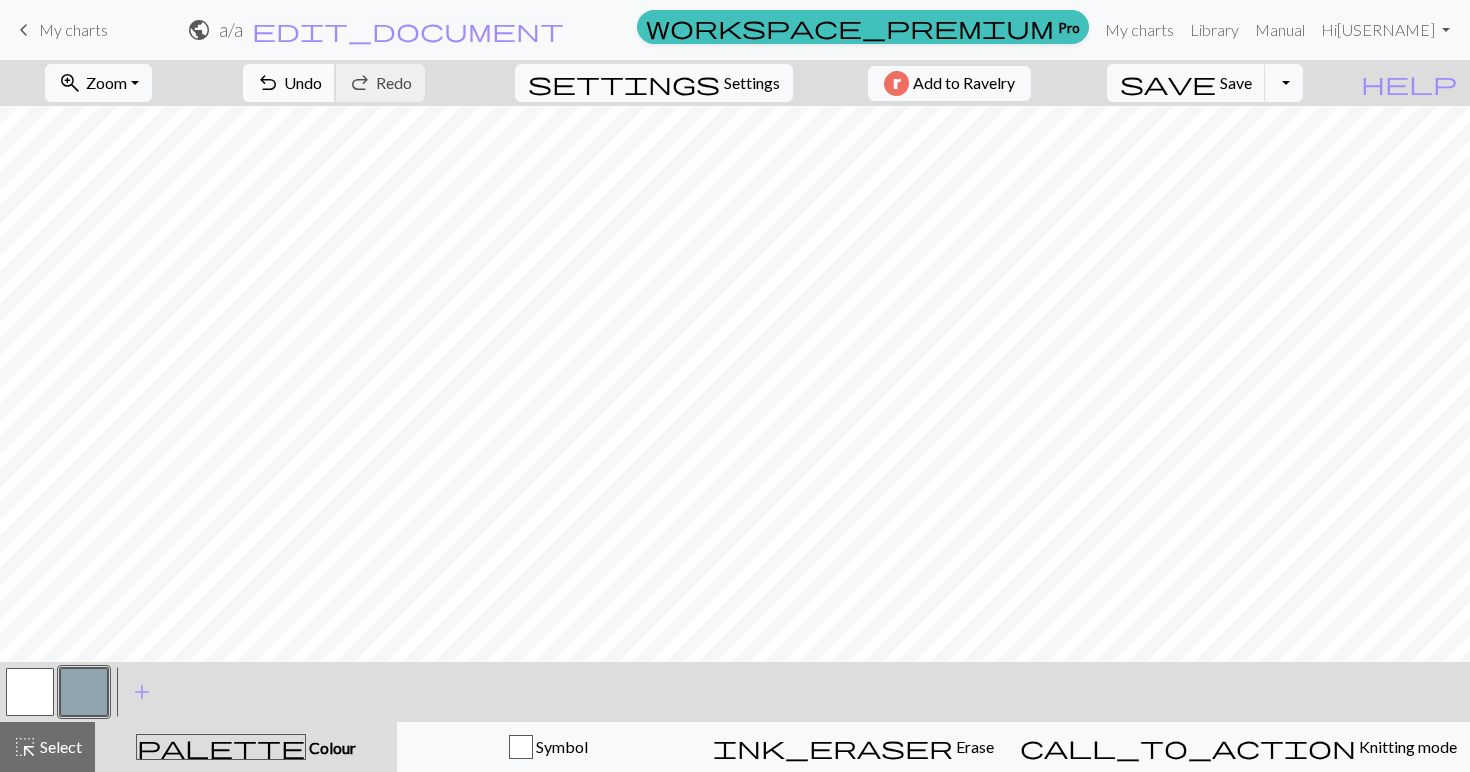 click on "Undo" at bounding box center [303, 82] 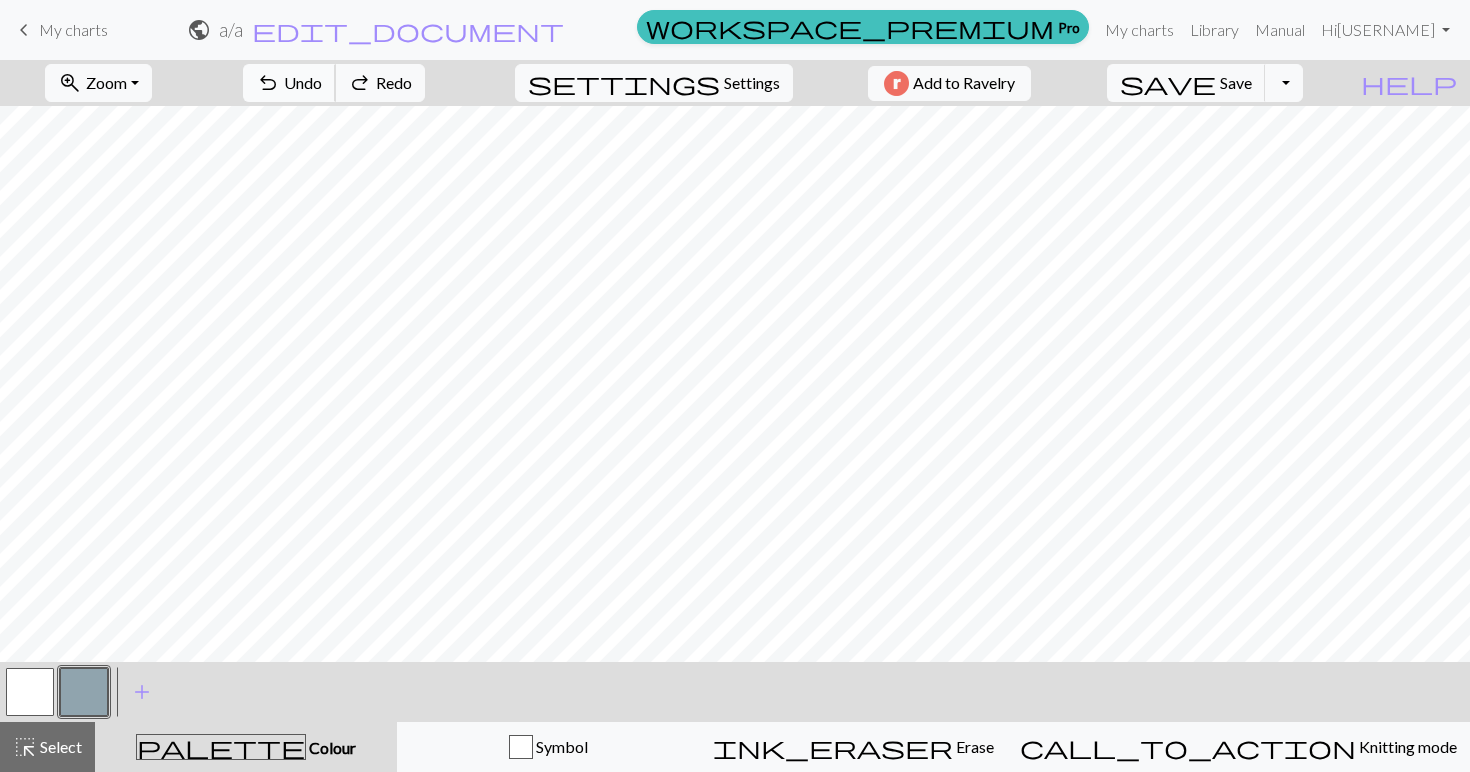 click on "Undo" at bounding box center [303, 82] 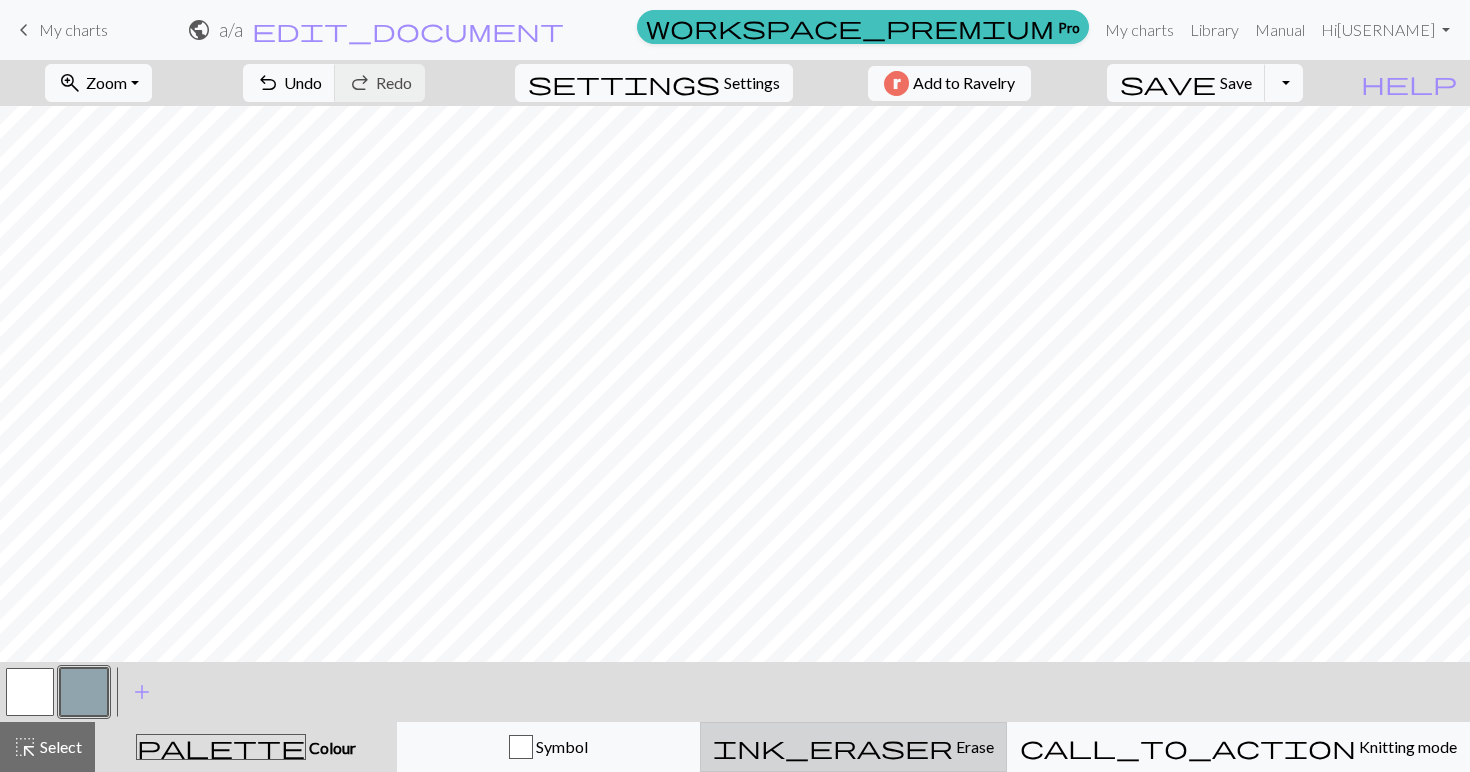 click on "ink_eraser   Erase   Erase" at bounding box center (853, 747) 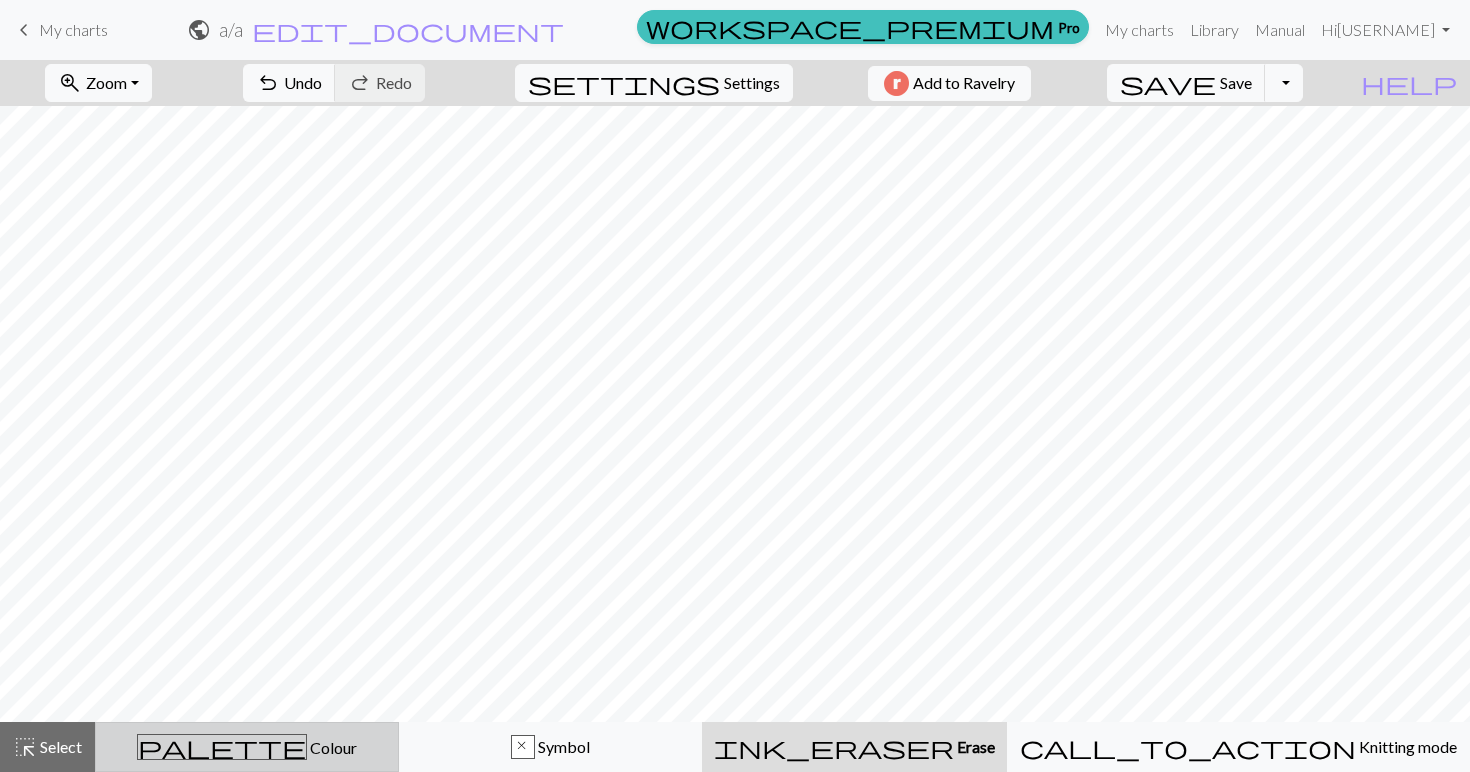 click on "palette   Colour   Colour" at bounding box center (247, 747) 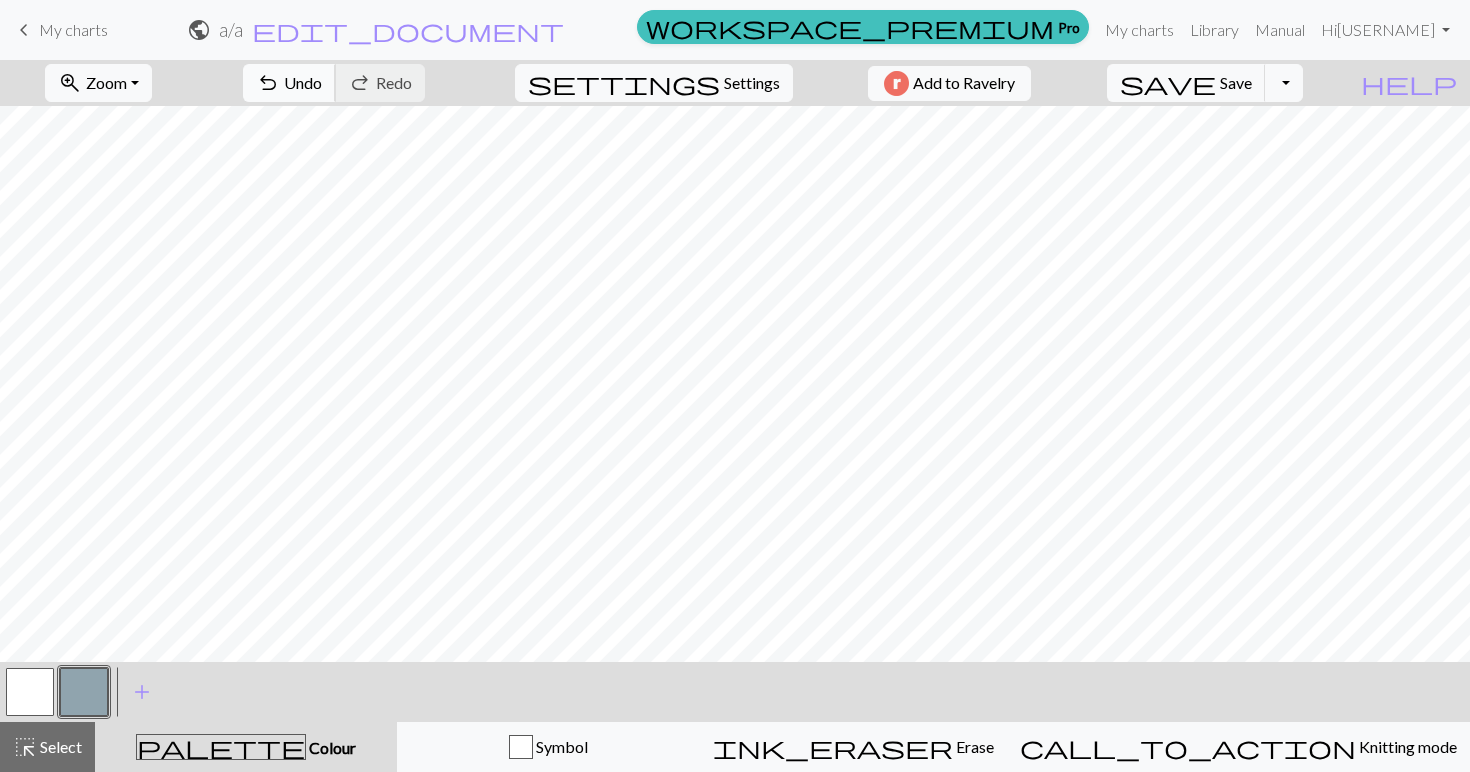 click on "Undo" at bounding box center (303, 82) 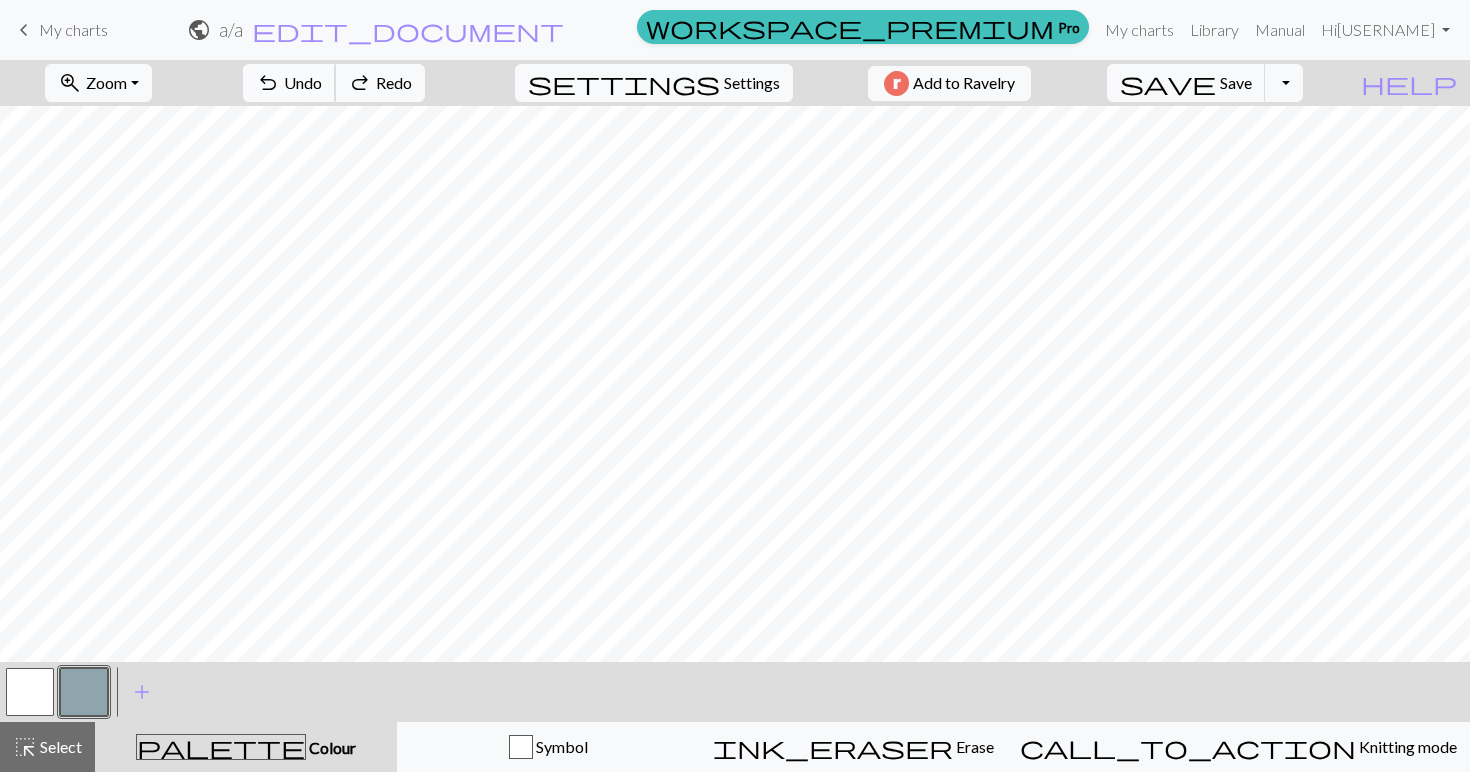 click on "Undo" at bounding box center (303, 82) 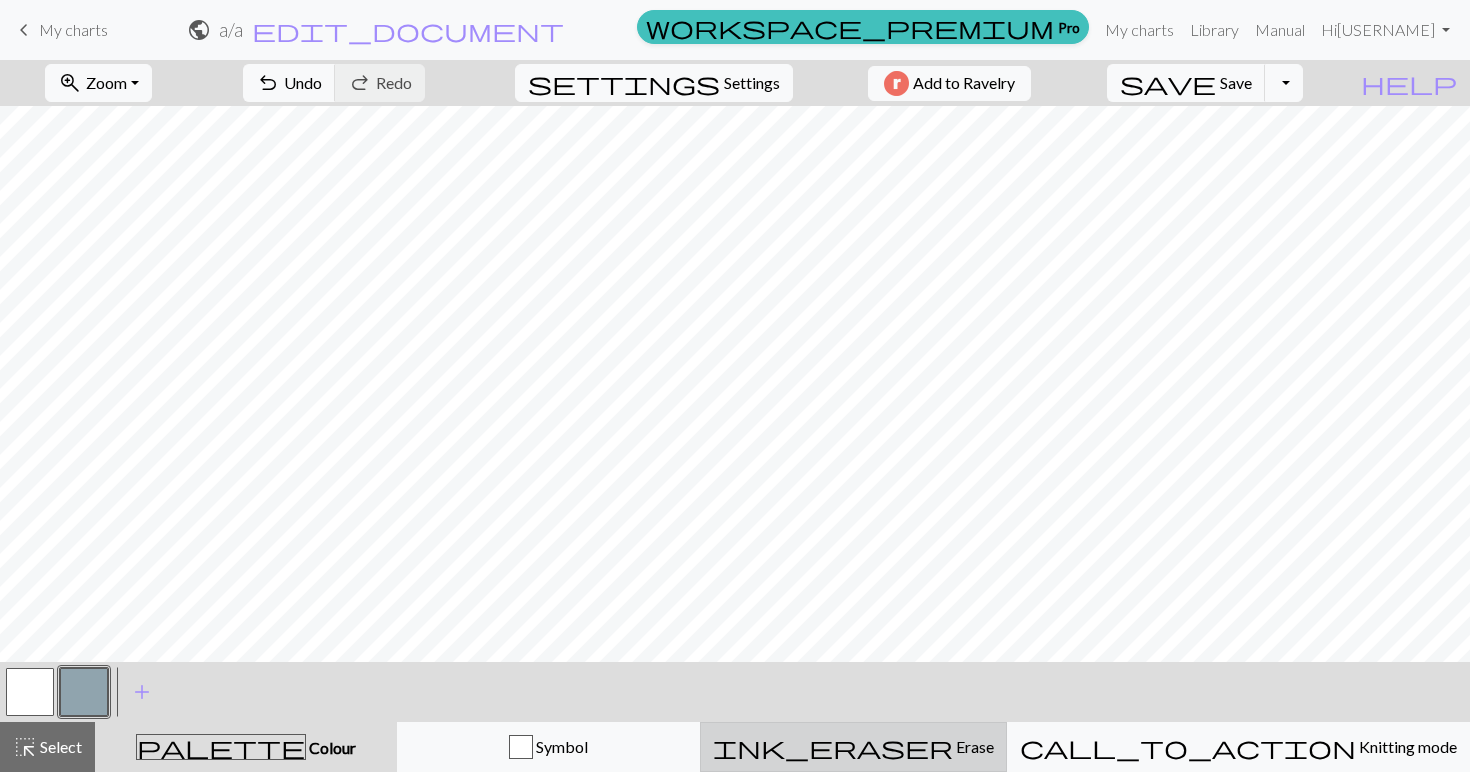 click on "ink_eraser   Erase   Erase" at bounding box center (853, 747) 